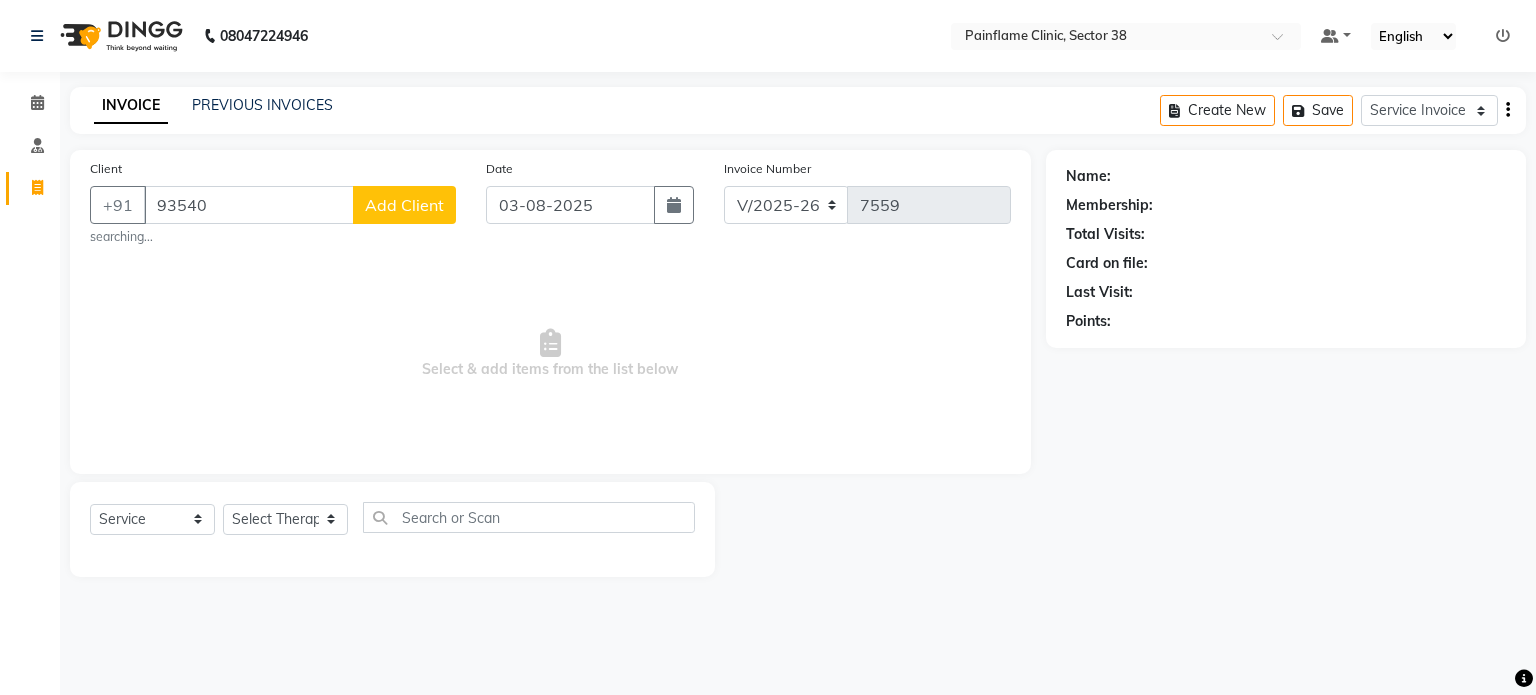 select on "3964" 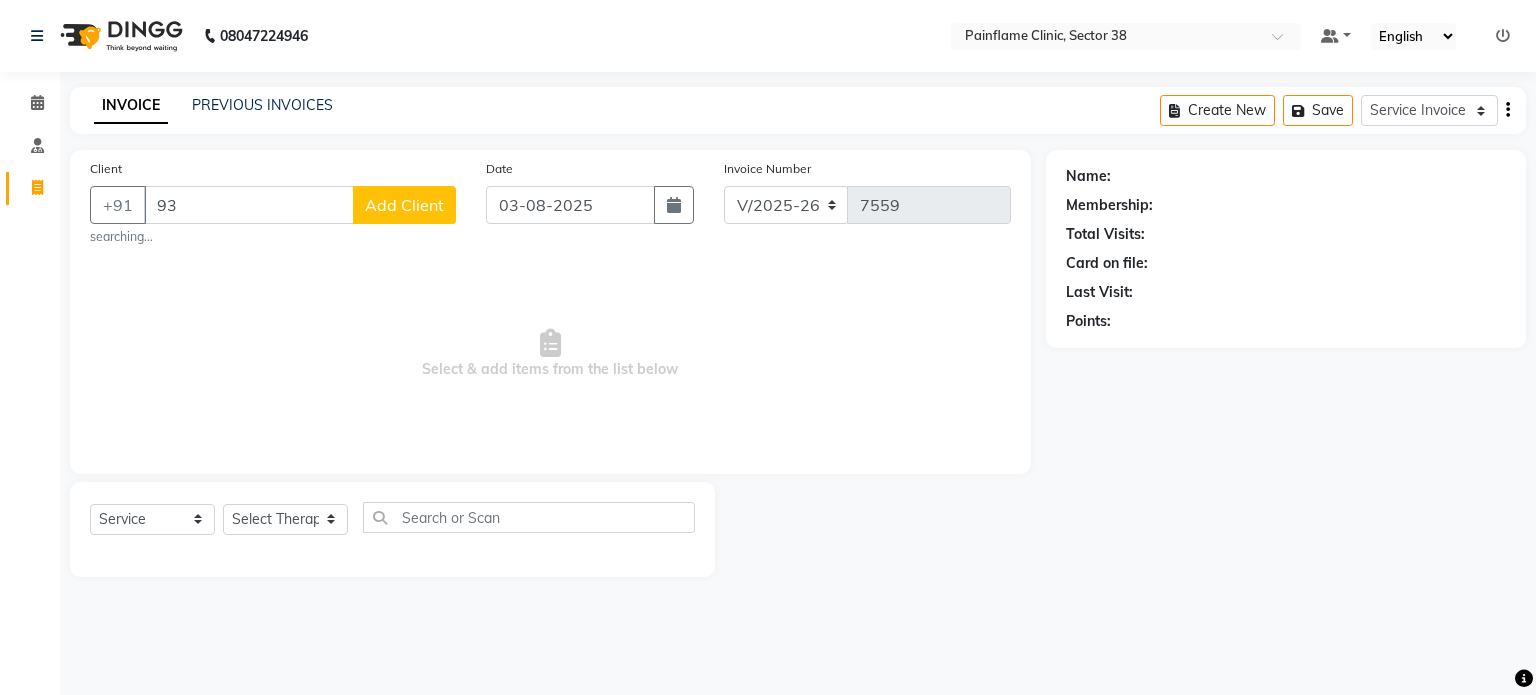 type on "9" 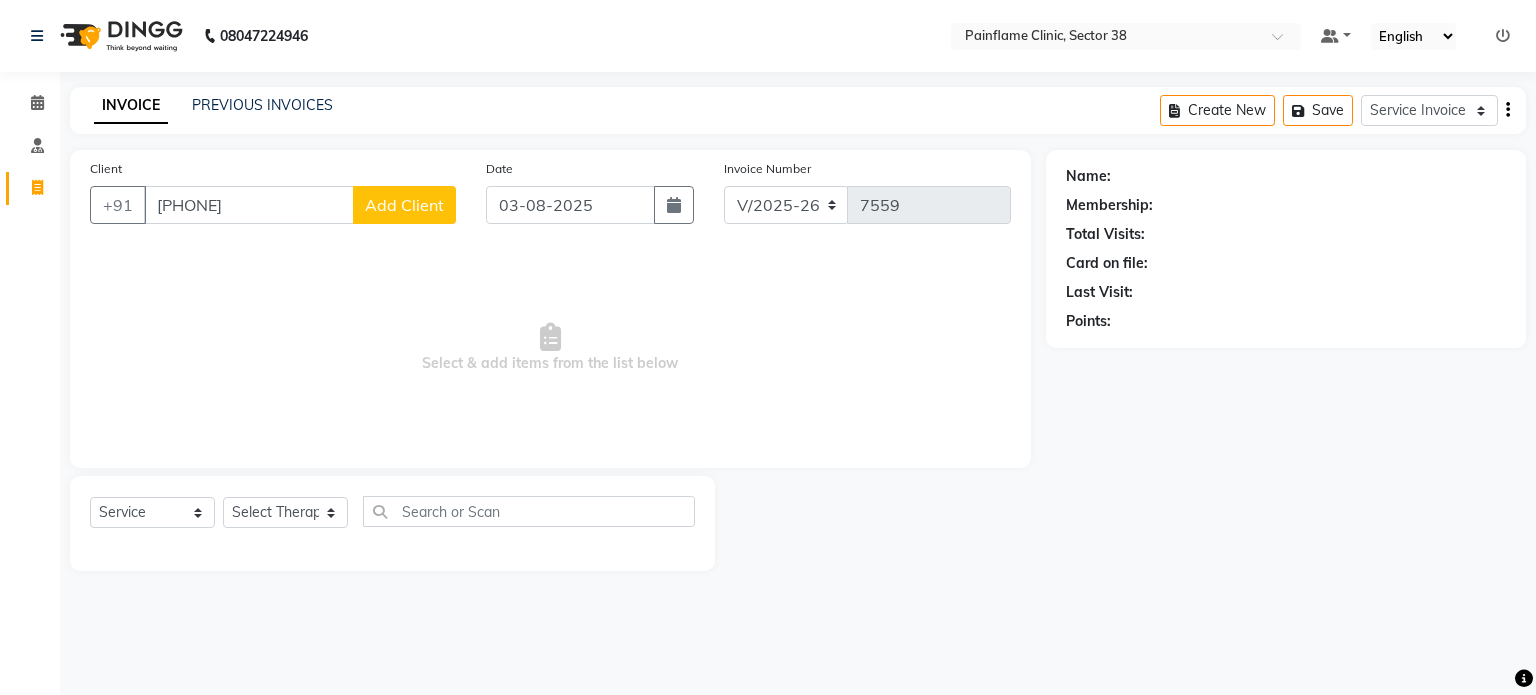 type on "[PHONE]" 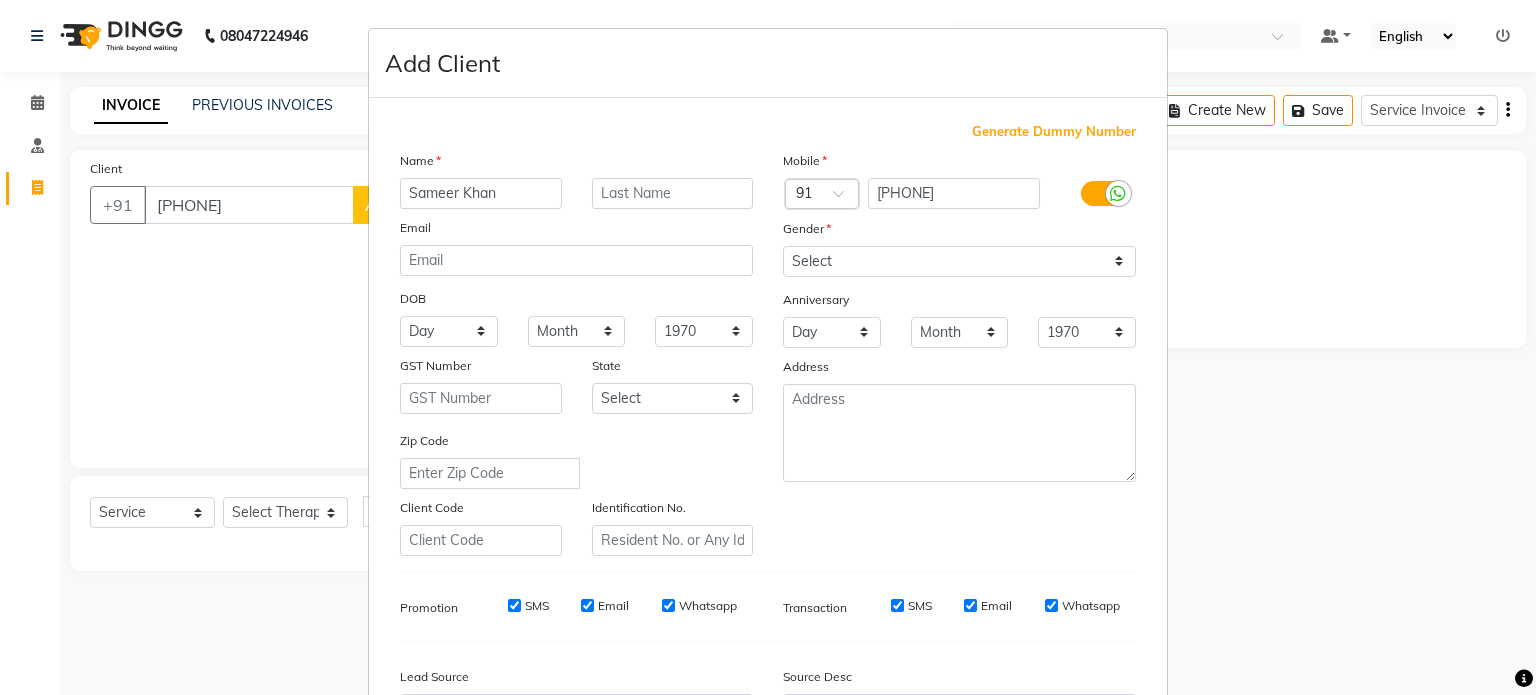type on "Sameer Khan" 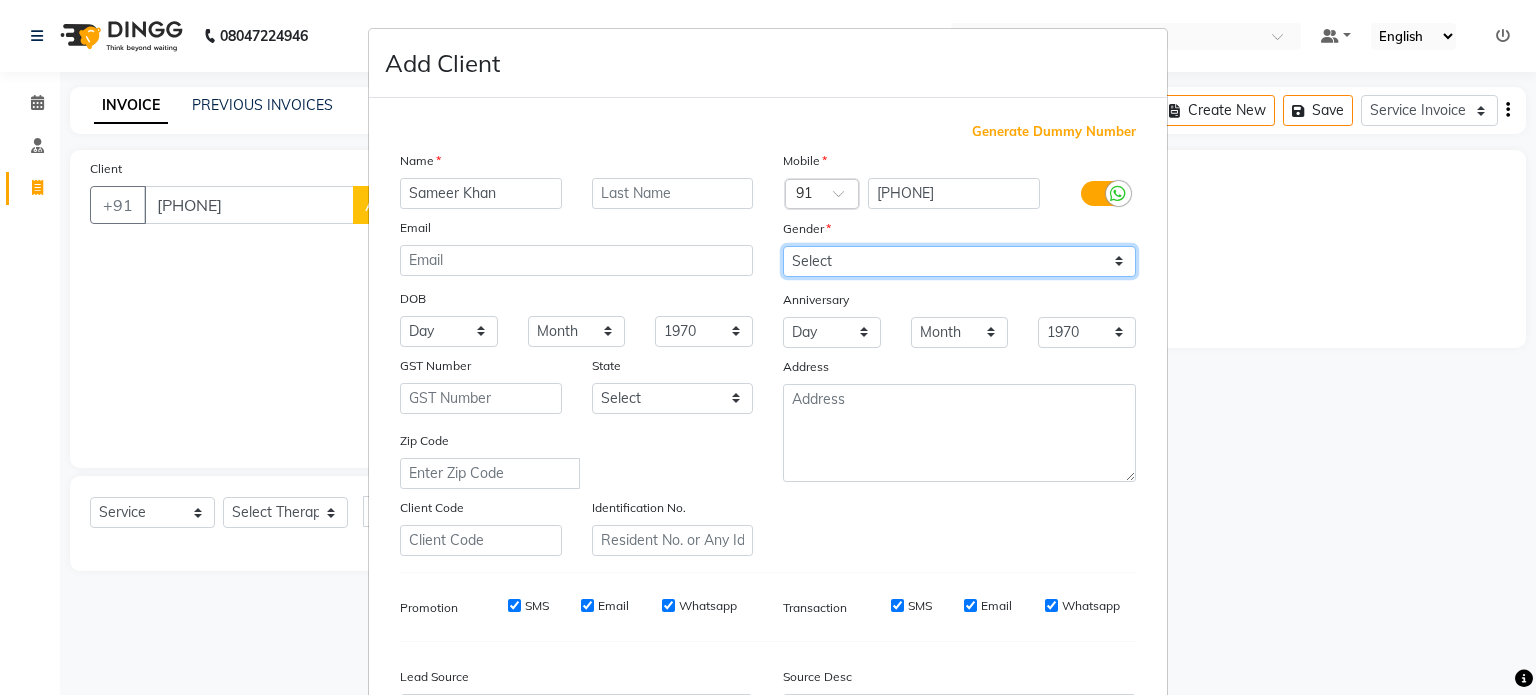 click on "Select Male Female Other Prefer Not To Say" at bounding box center (959, 261) 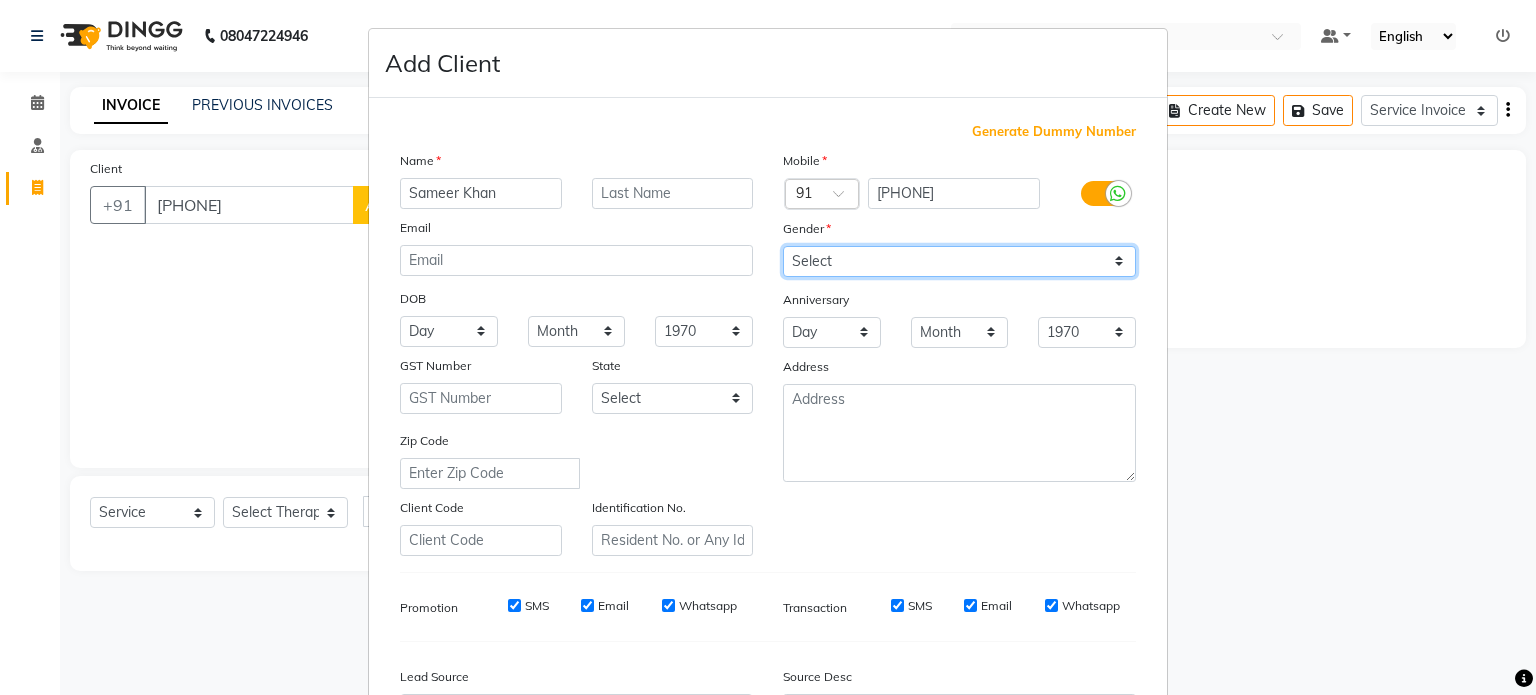 select on "male" 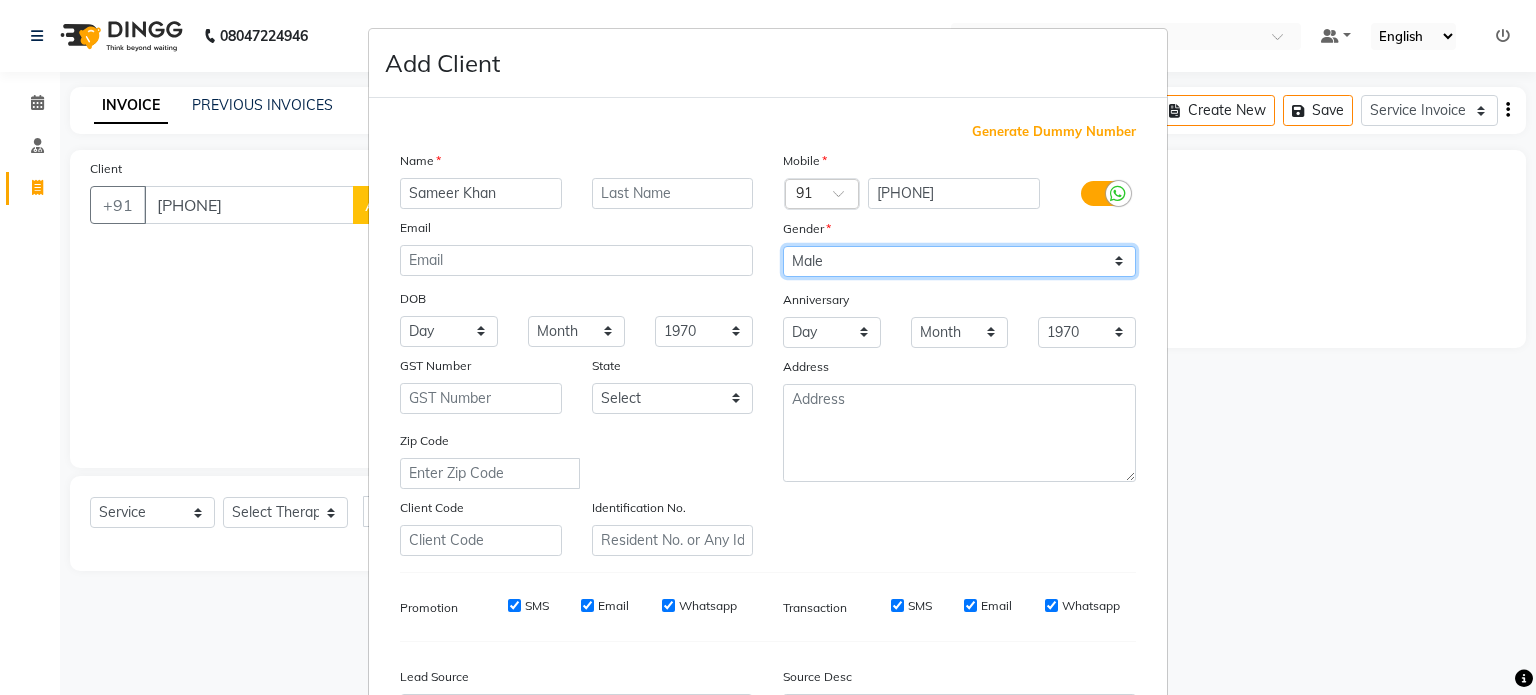 click on "Select Male Female Other Prefer Not To Say" at bounding box center [959, 261] 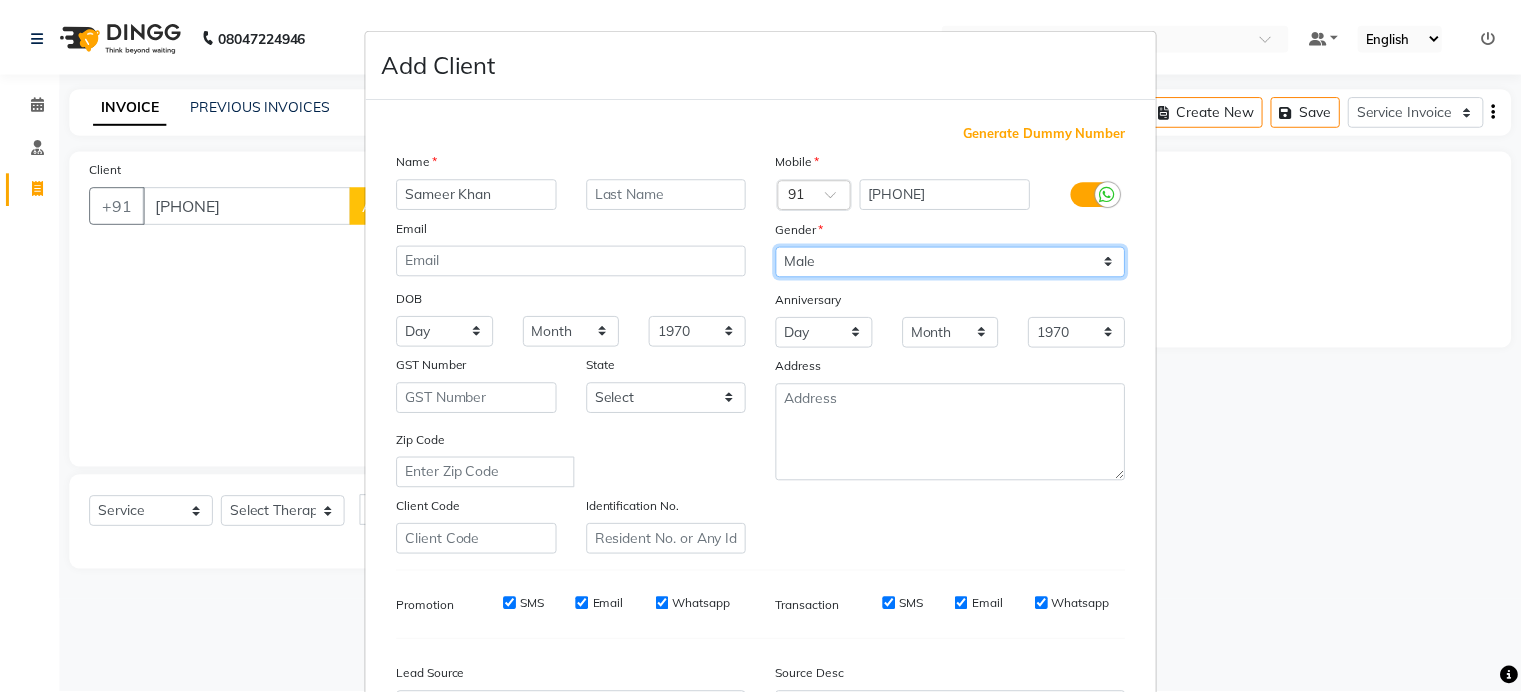 scroll, scrollTop: 237, scrollLeft: 0, axis: vertical 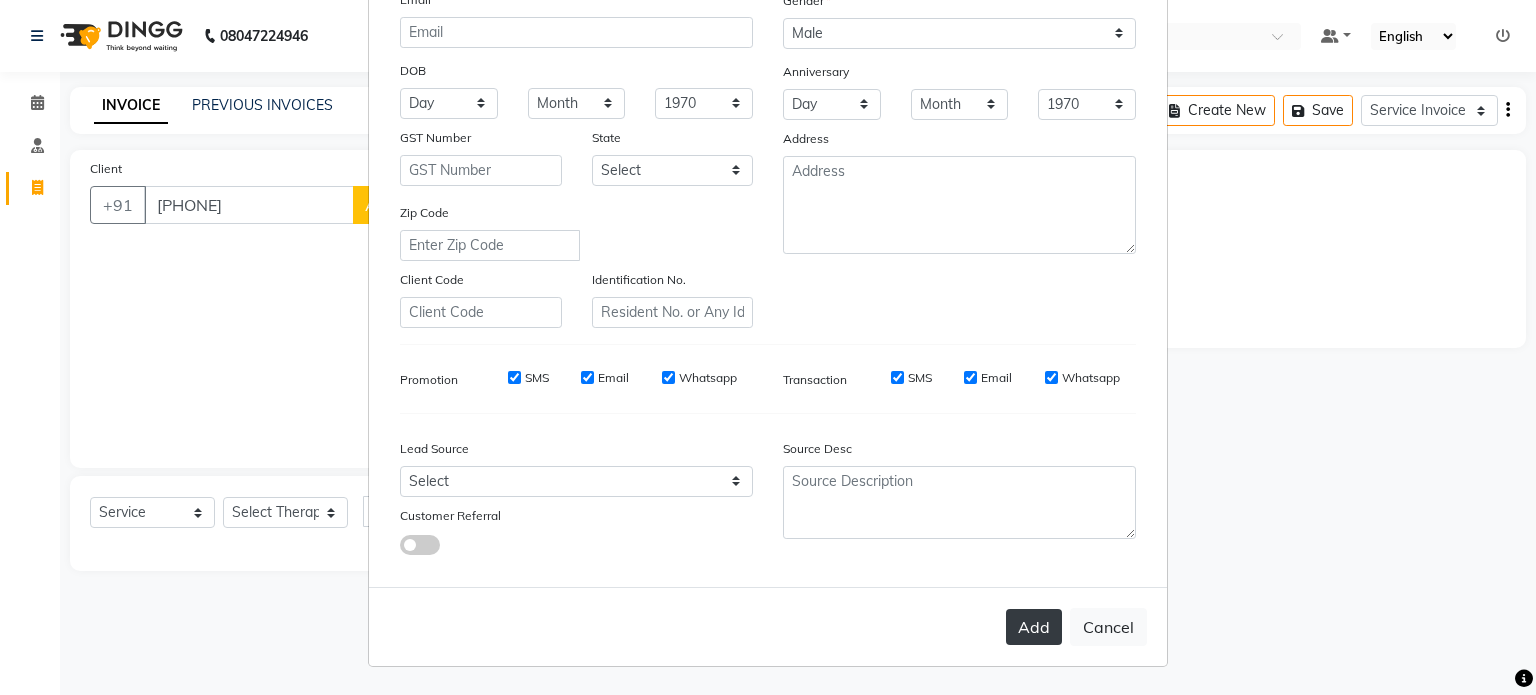click on "Add" at bounding box center (1034, 627) 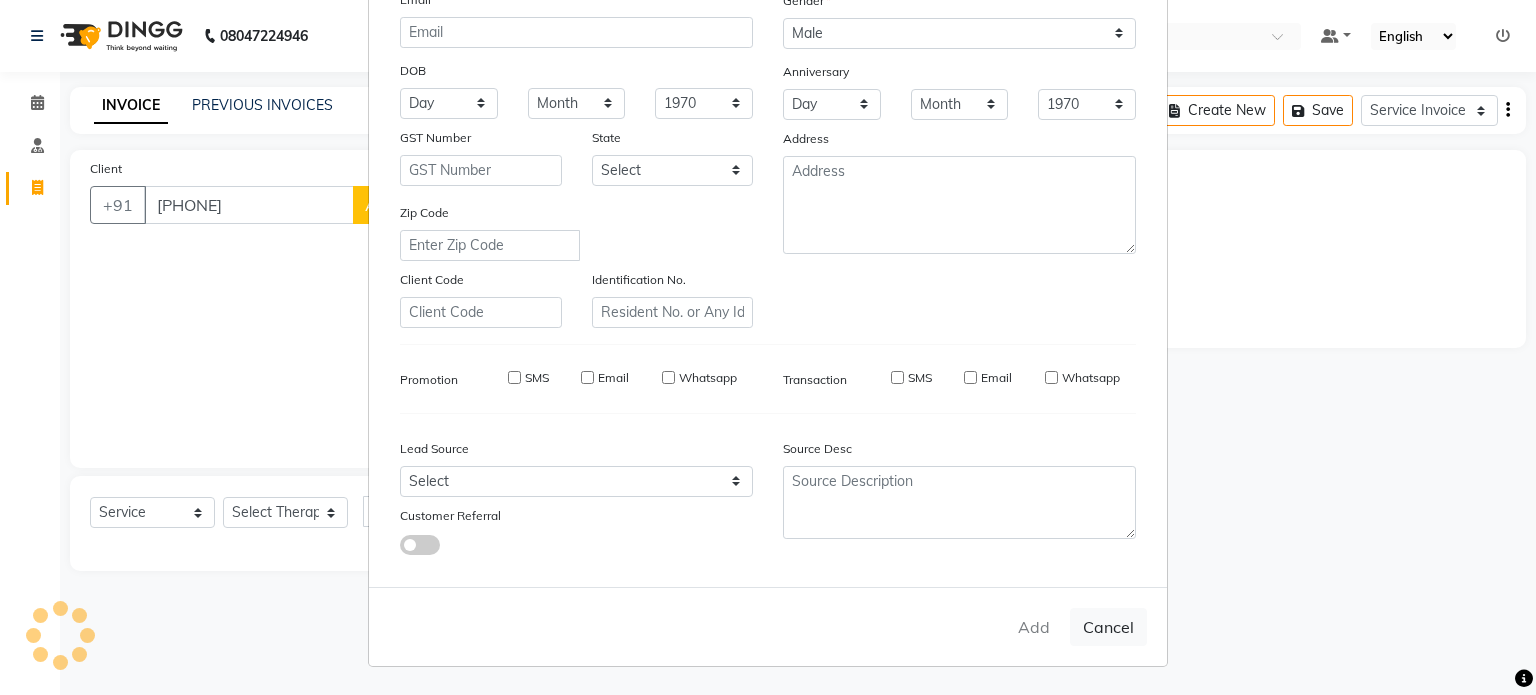 type on "88******47" 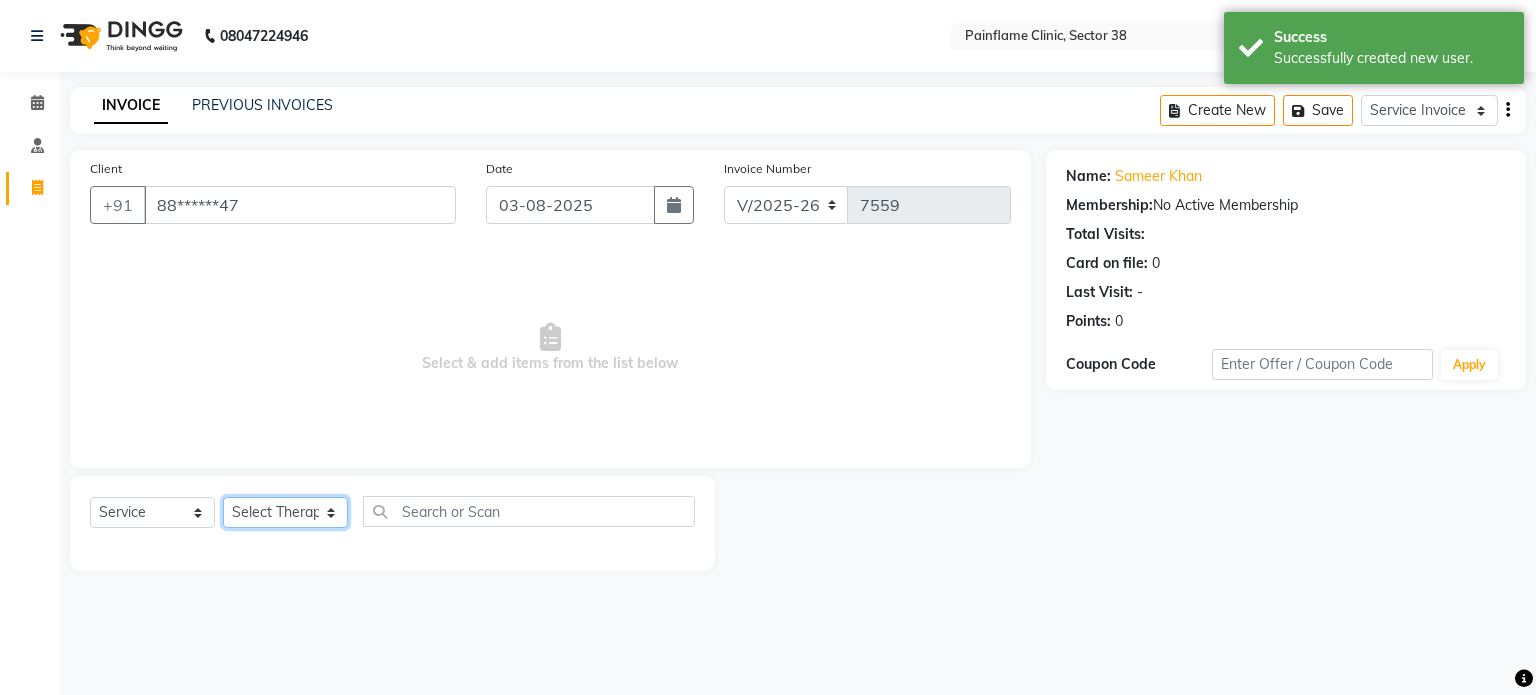 click on "Select Therapist Dr [LAST] Dr [LAST] Dr [LAST] Dr [LAST] Dr. [LAST] Dr. [LAST] [LAST] [FIRST] [LAST] [FIRST] [LAST] Reception 1  Reception 2 Reception 3" 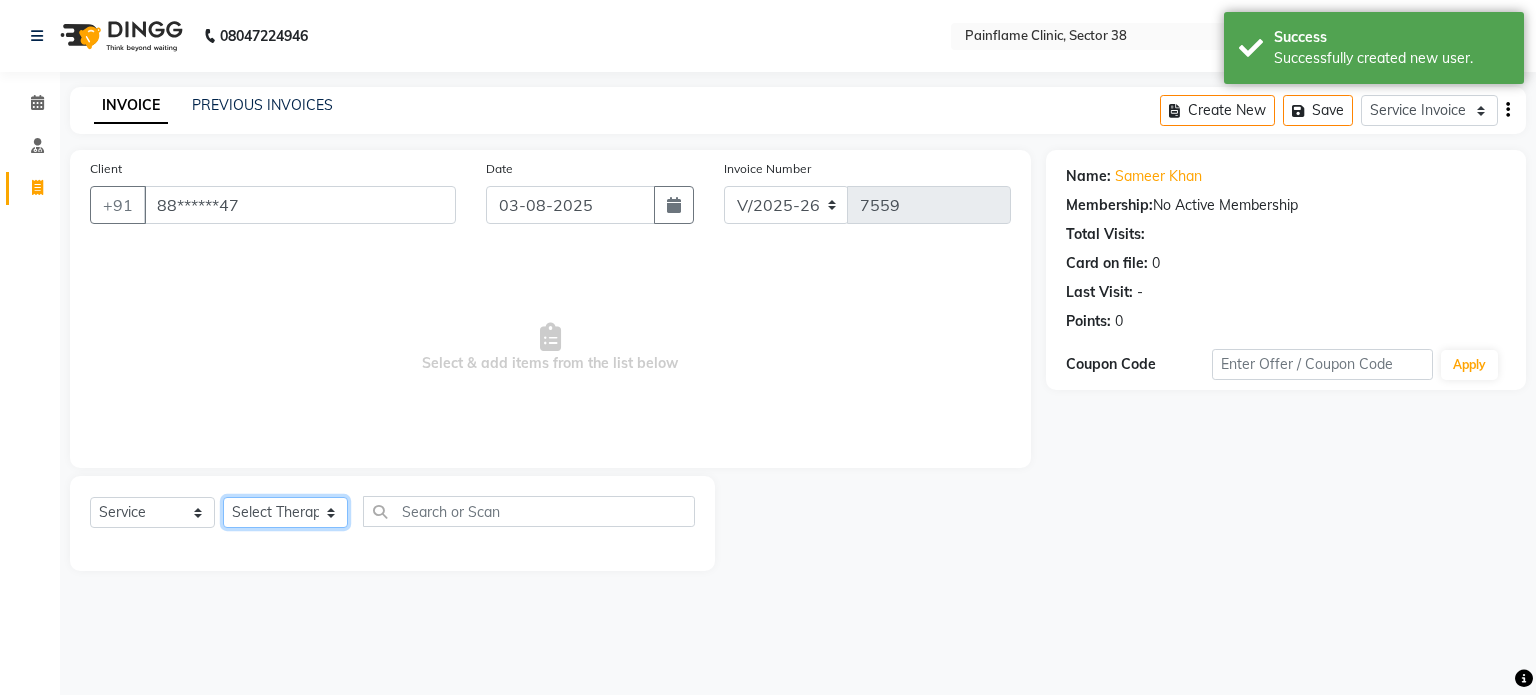 select on "20216" 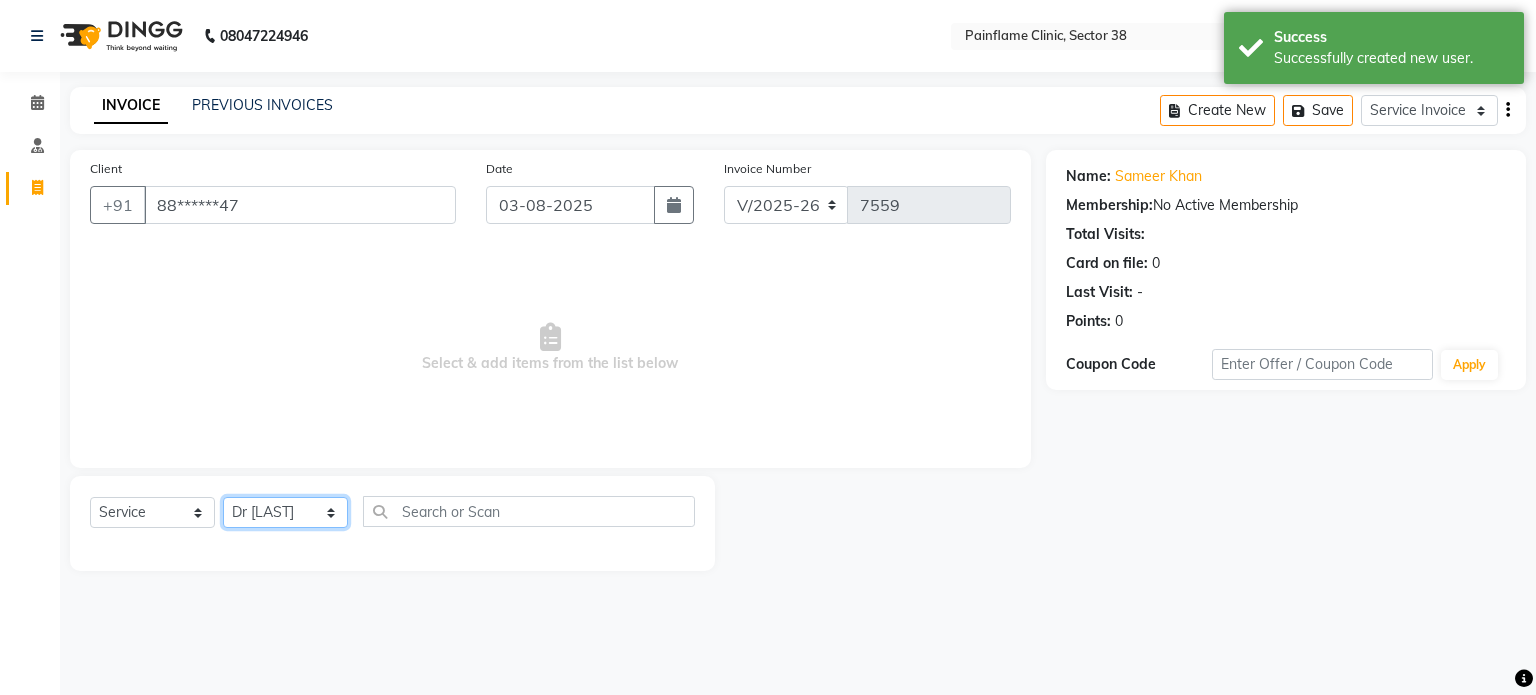 click on "Select Therapist Dr [LAST] Dr [LAST] Dr [LAST] Dr [LAST] Dr. [LAST] Dr. [LAST] [LAST] [FIRST] [LAST] [FIRST] [LAST] Reception 1  Reception 2 Reception 3" 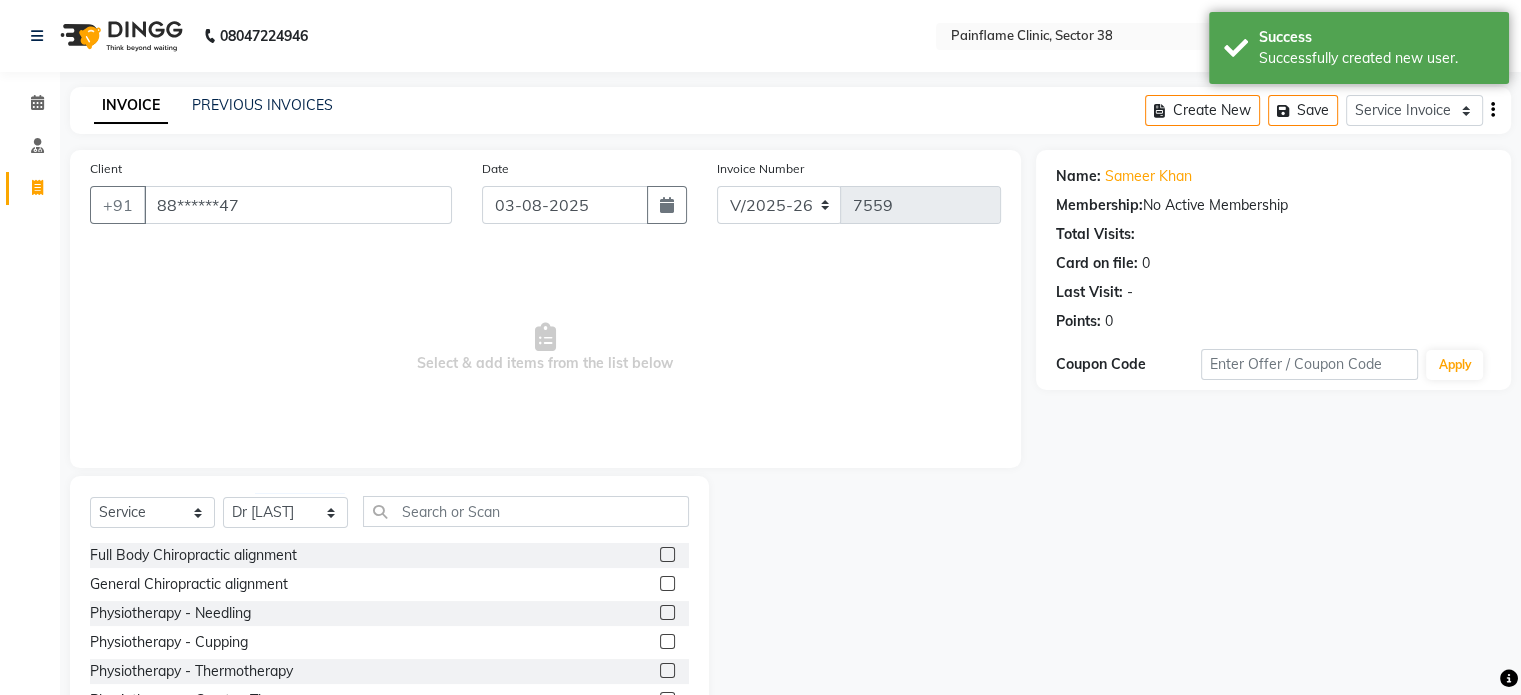 click 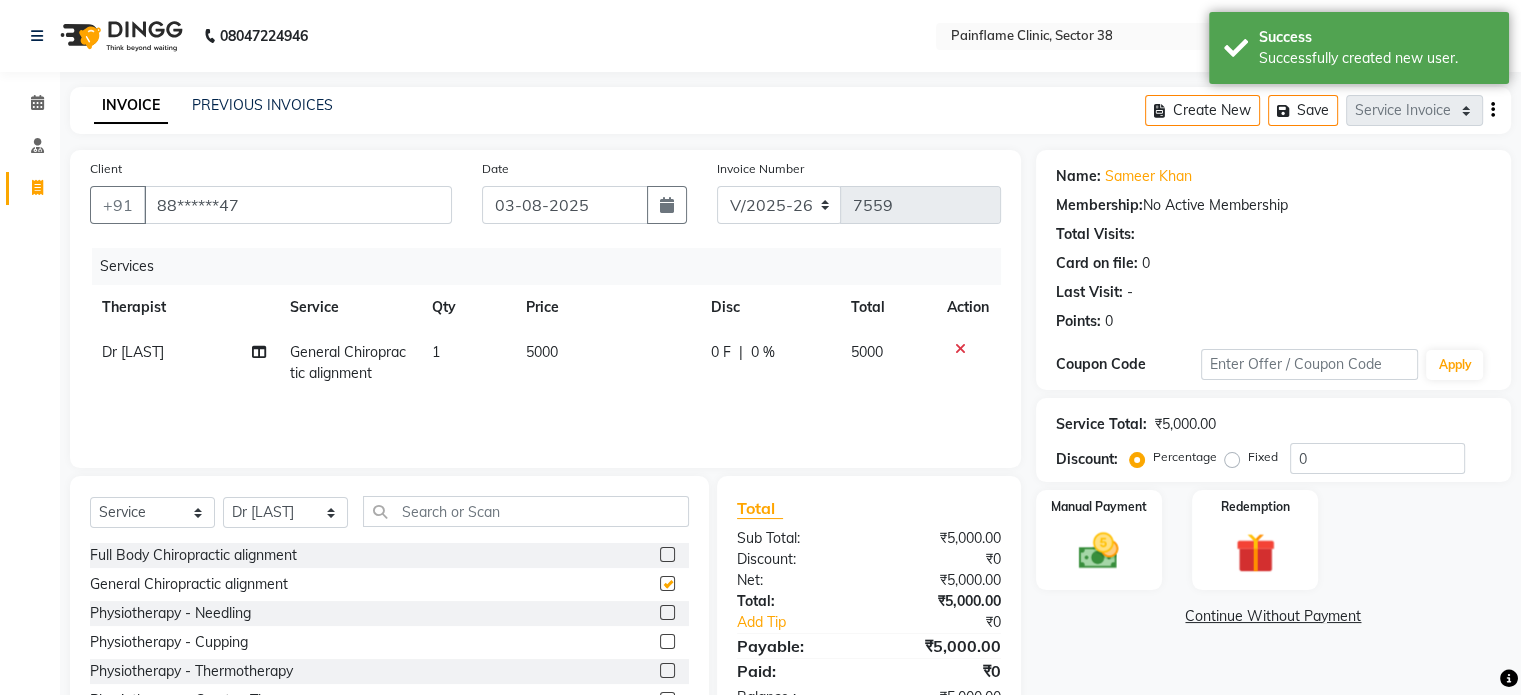 checkbox on "false" 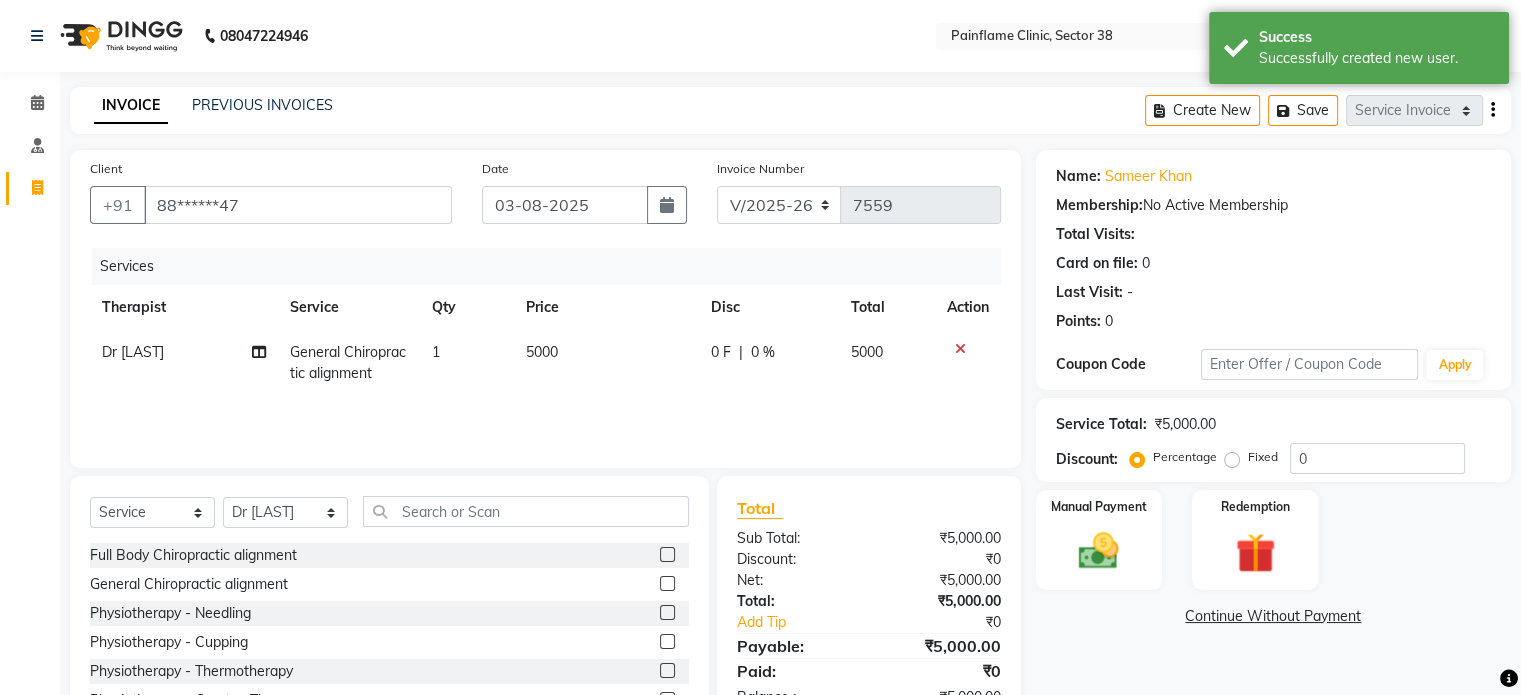 click on "5000" 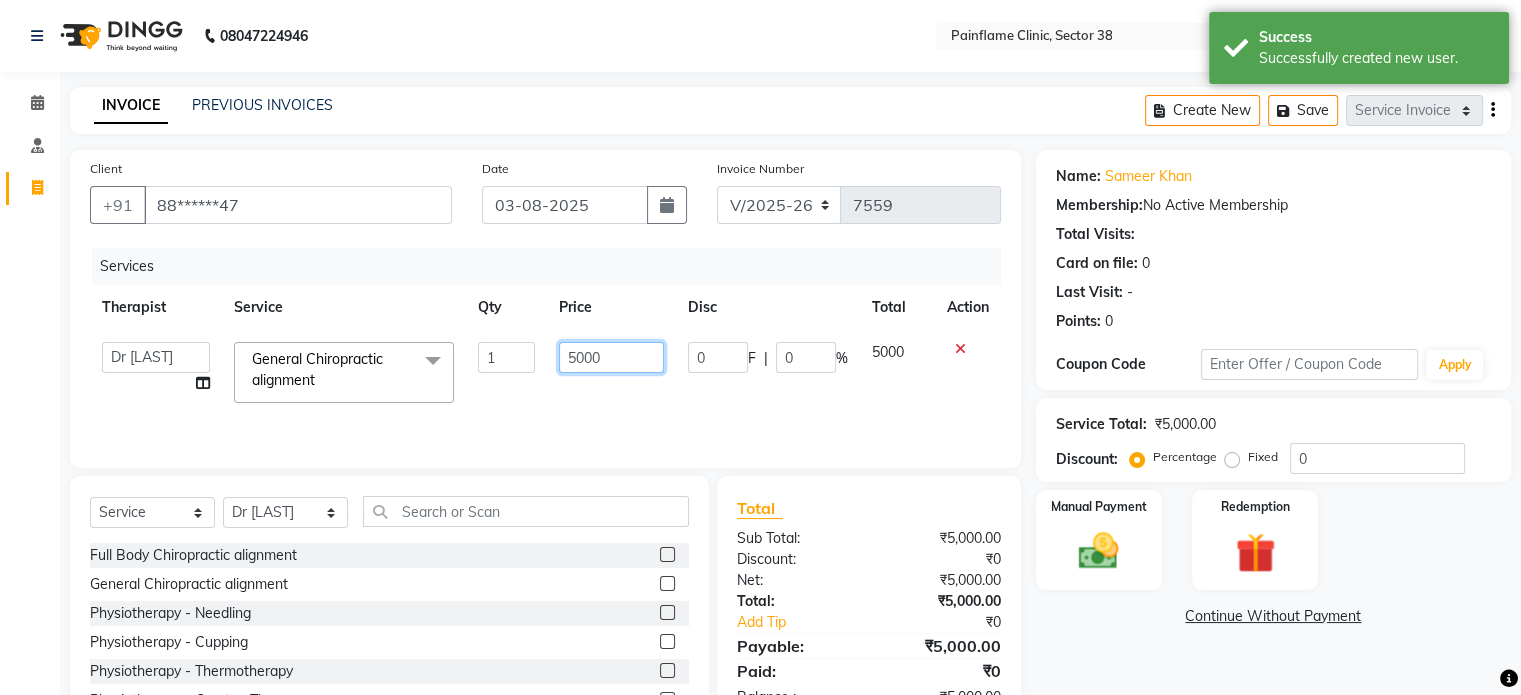 click on "5000" 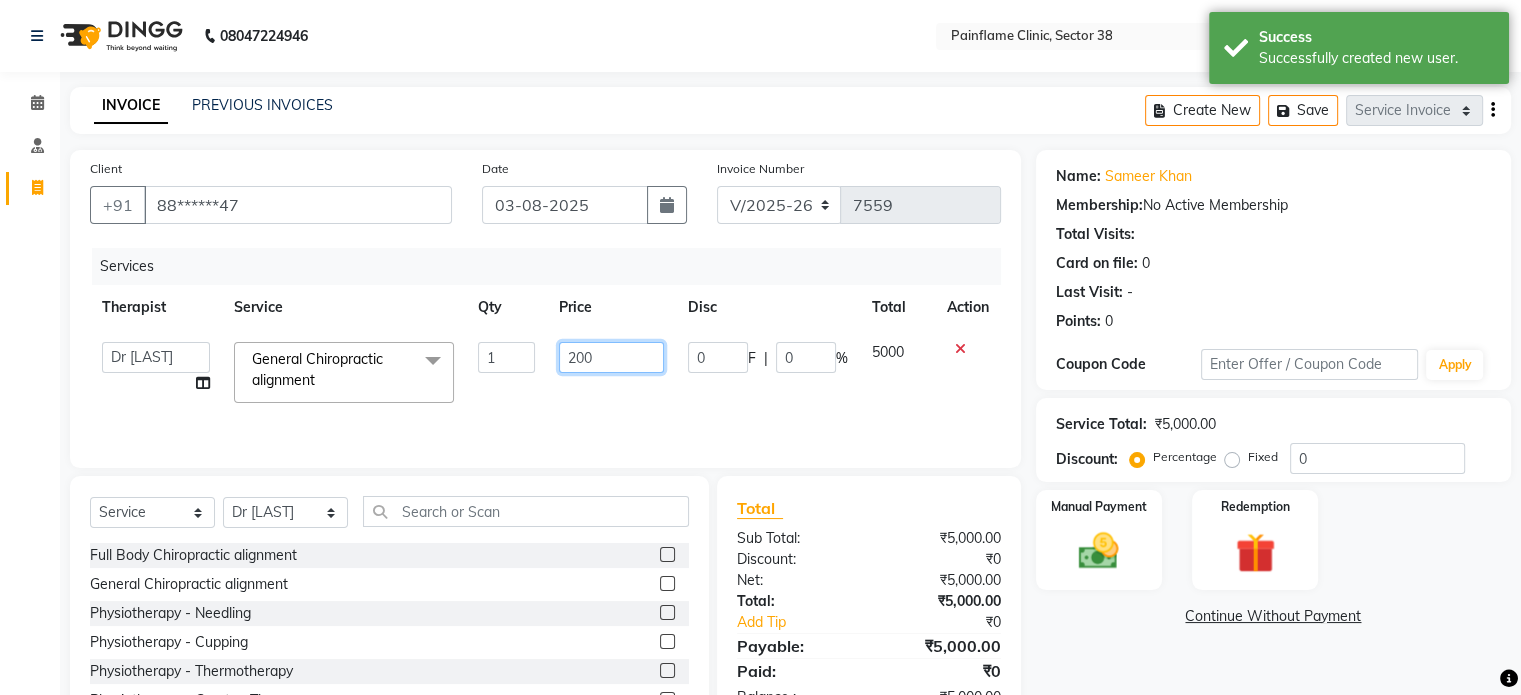 type on "2000" 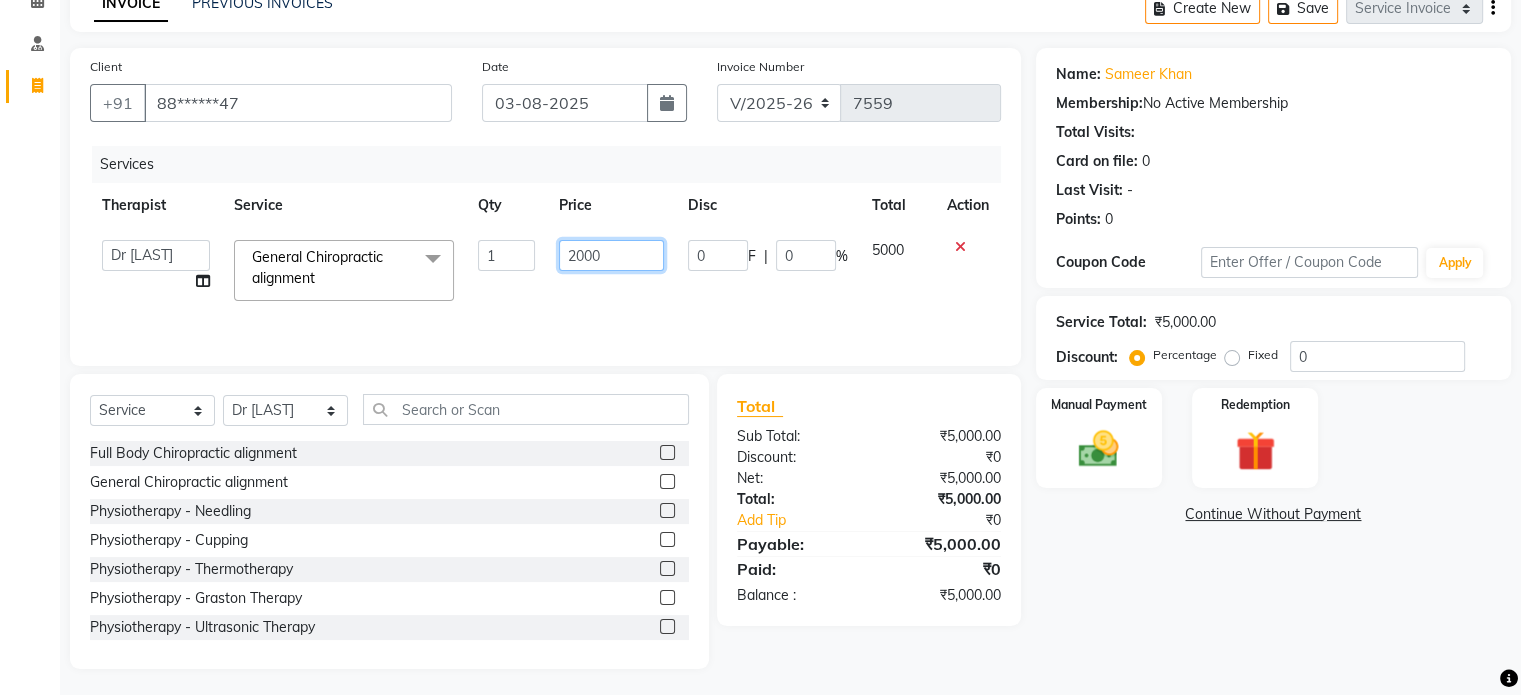 scroll, scrollTop: 106, scrollLeft: 0, axis: vertical 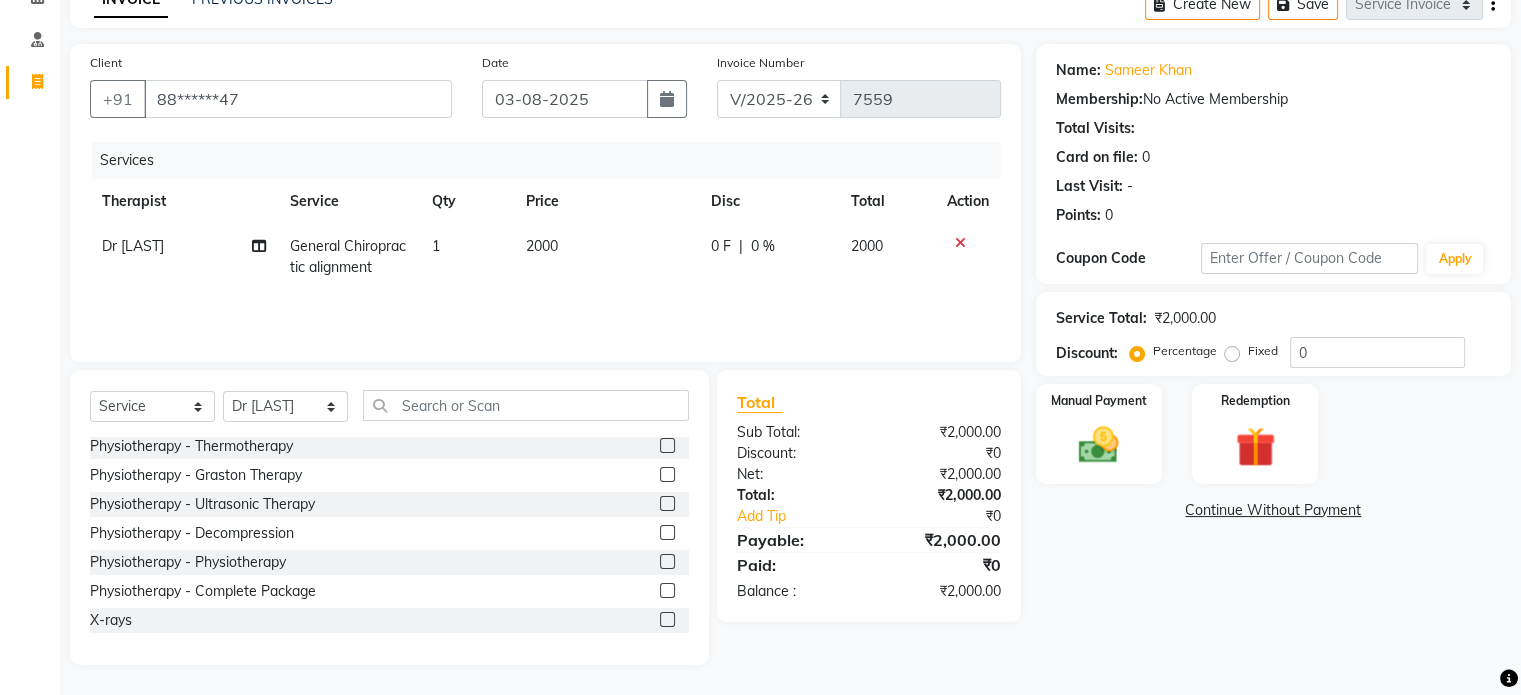 click 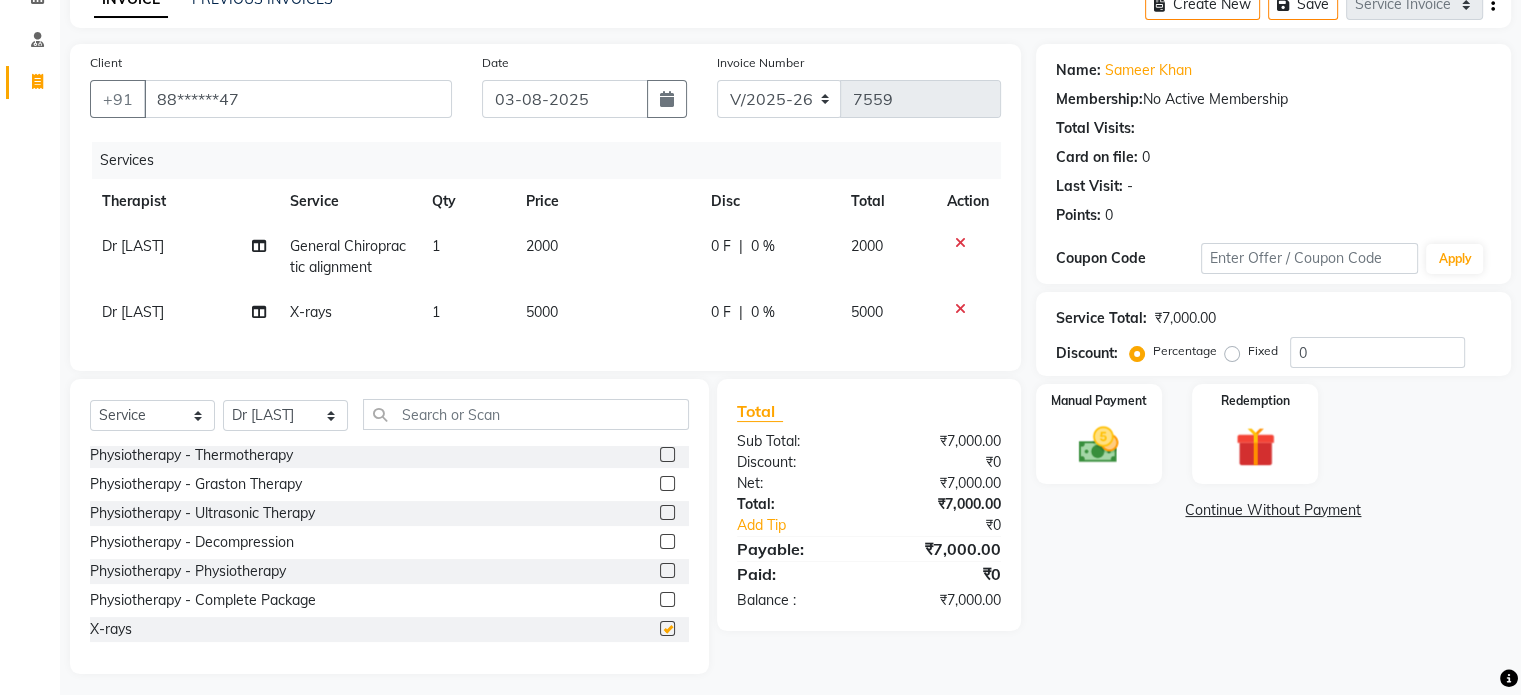 checkbox on "false" 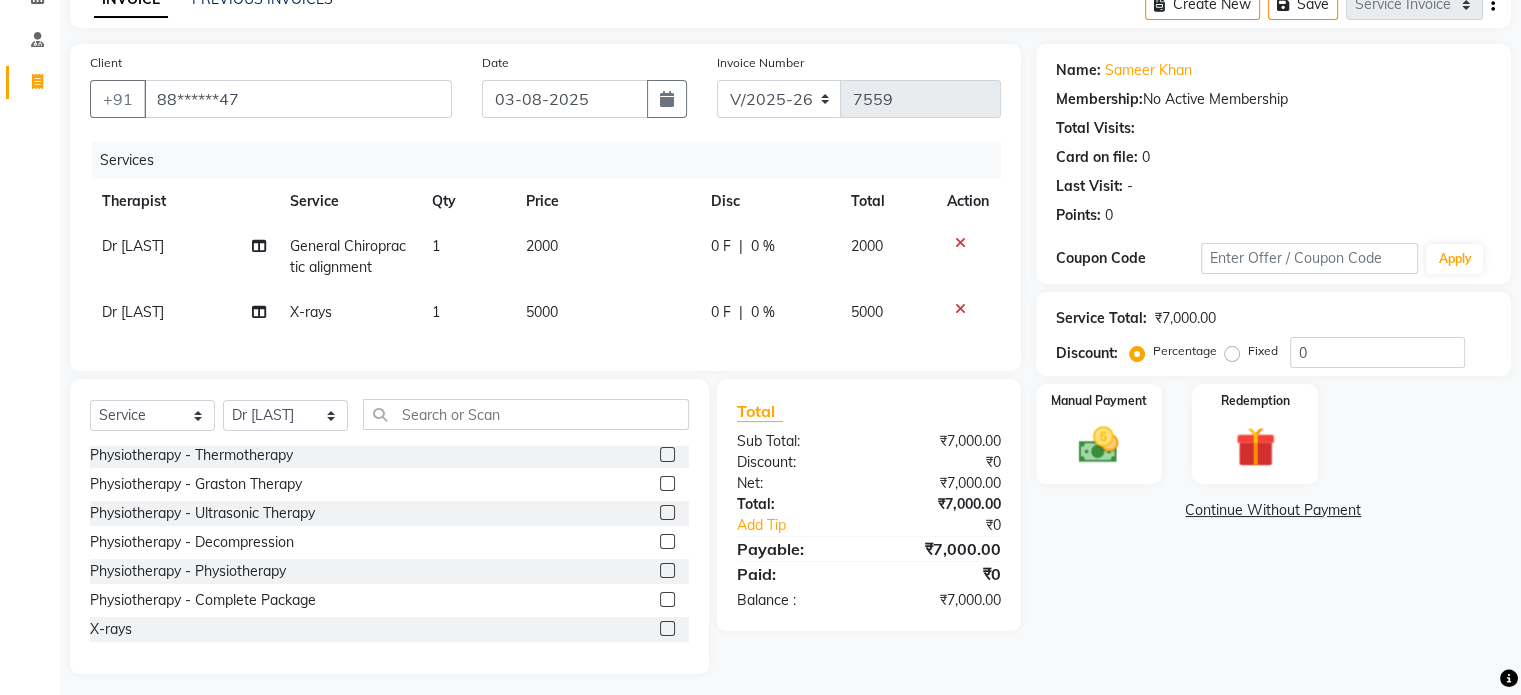 click on "5000" 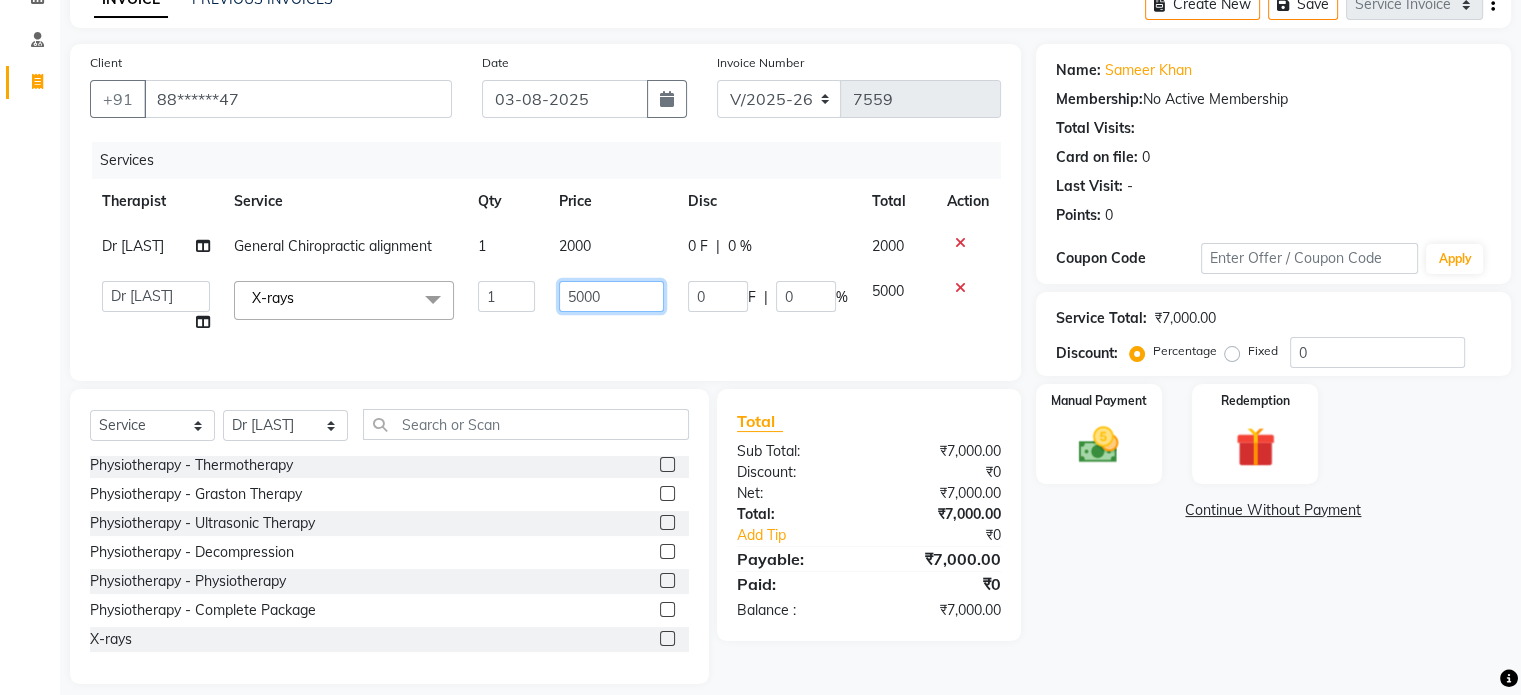 click on "5000" 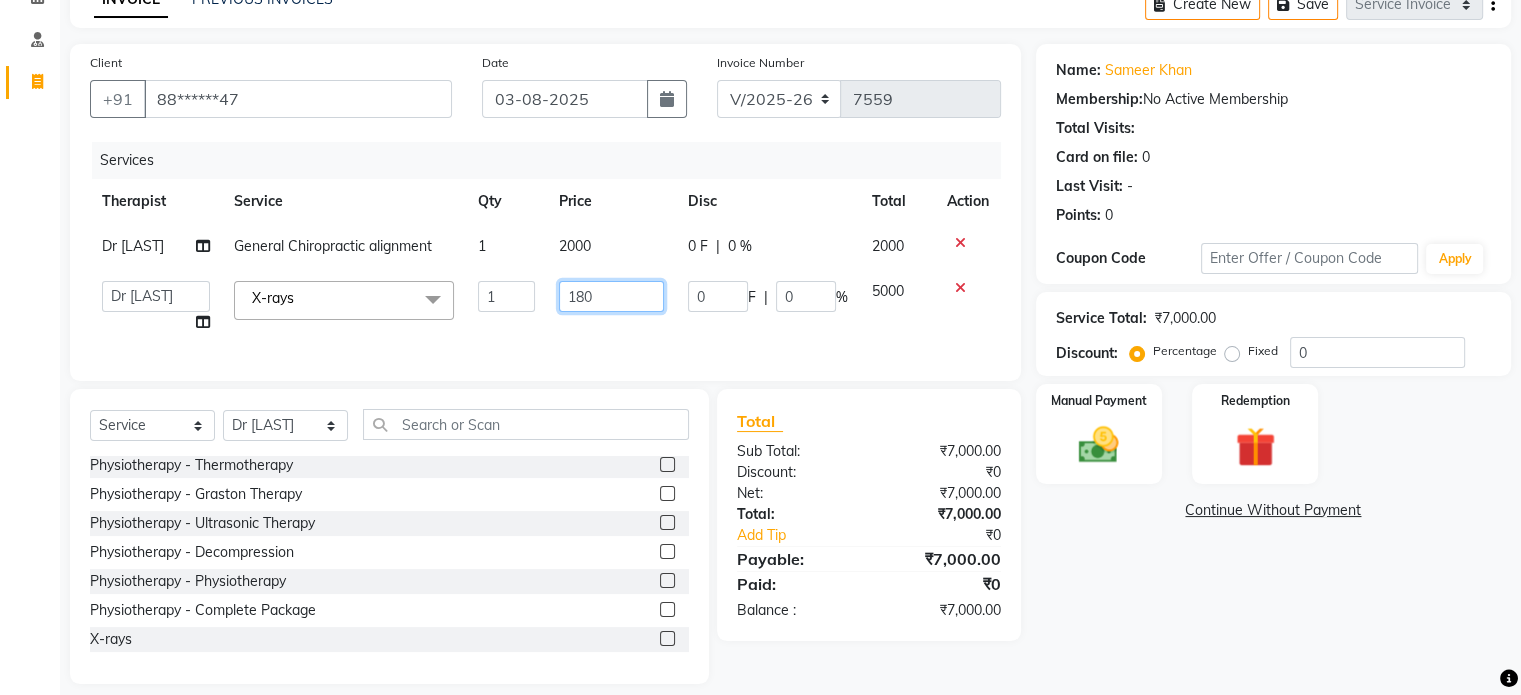 type on "1800" 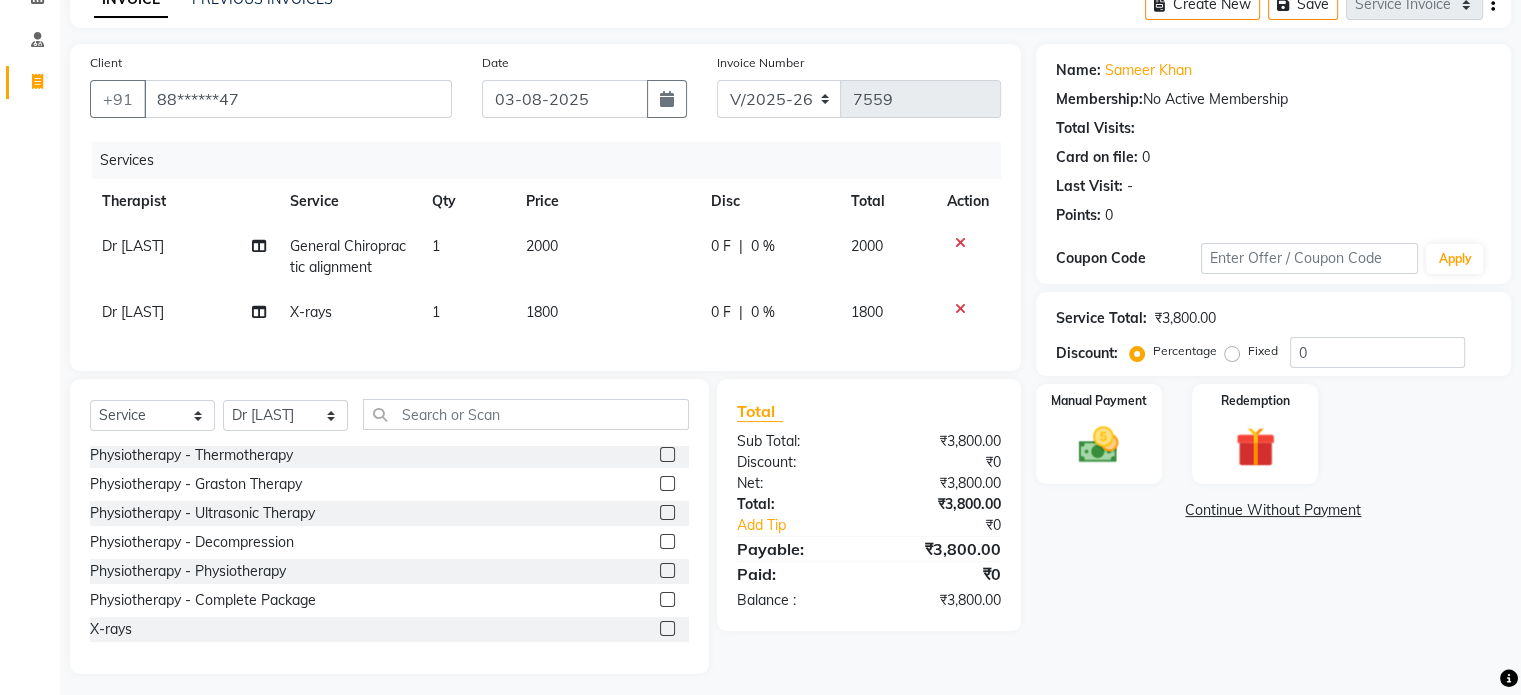 click on "Fixed" 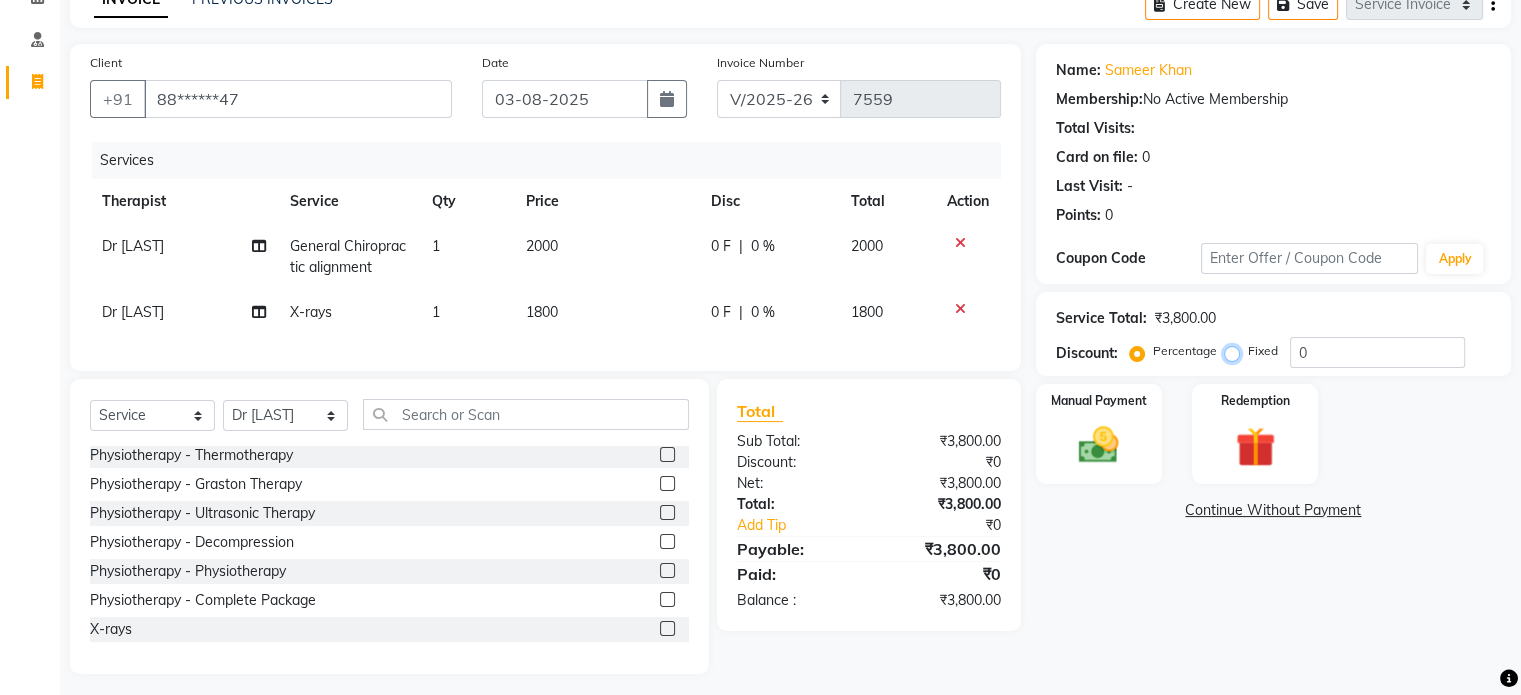 click on "Fixed" at bounding box center (1236, 351) 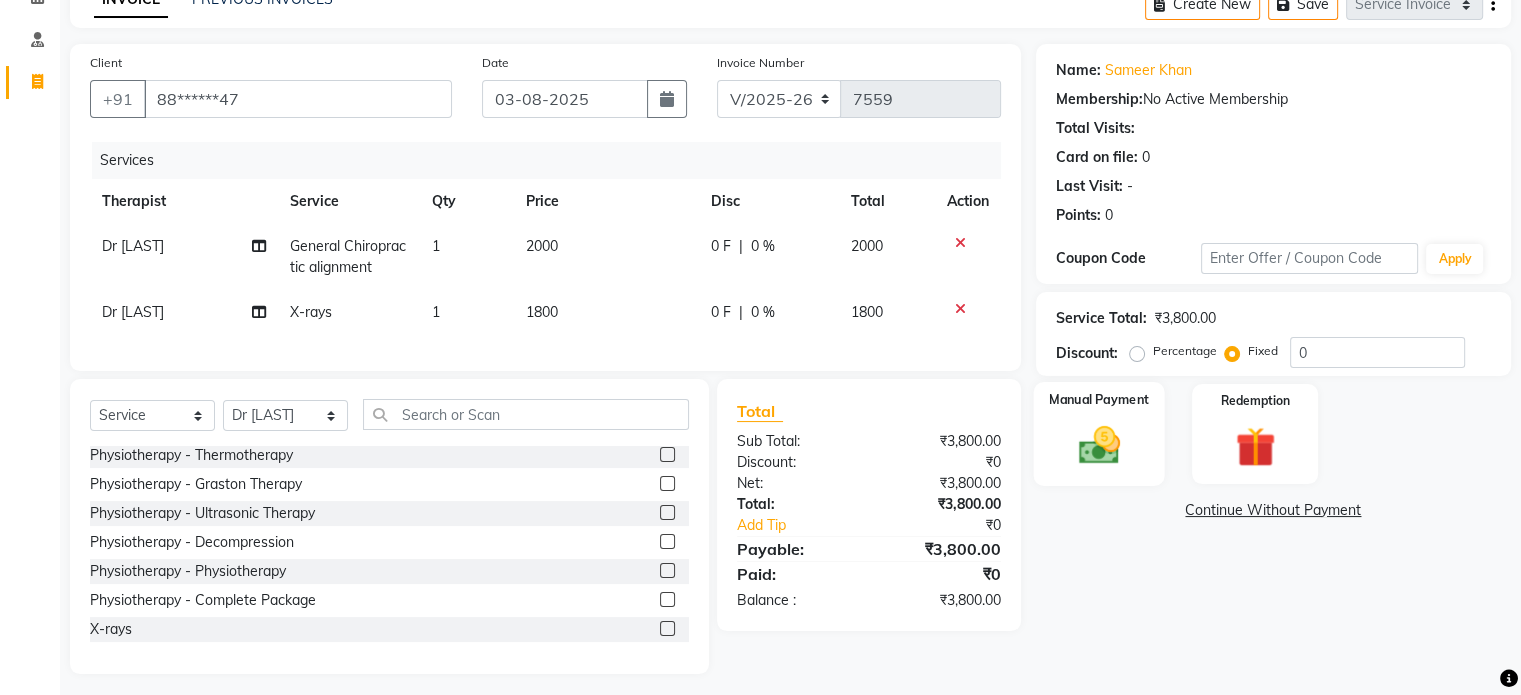 click on "Manual Payment" 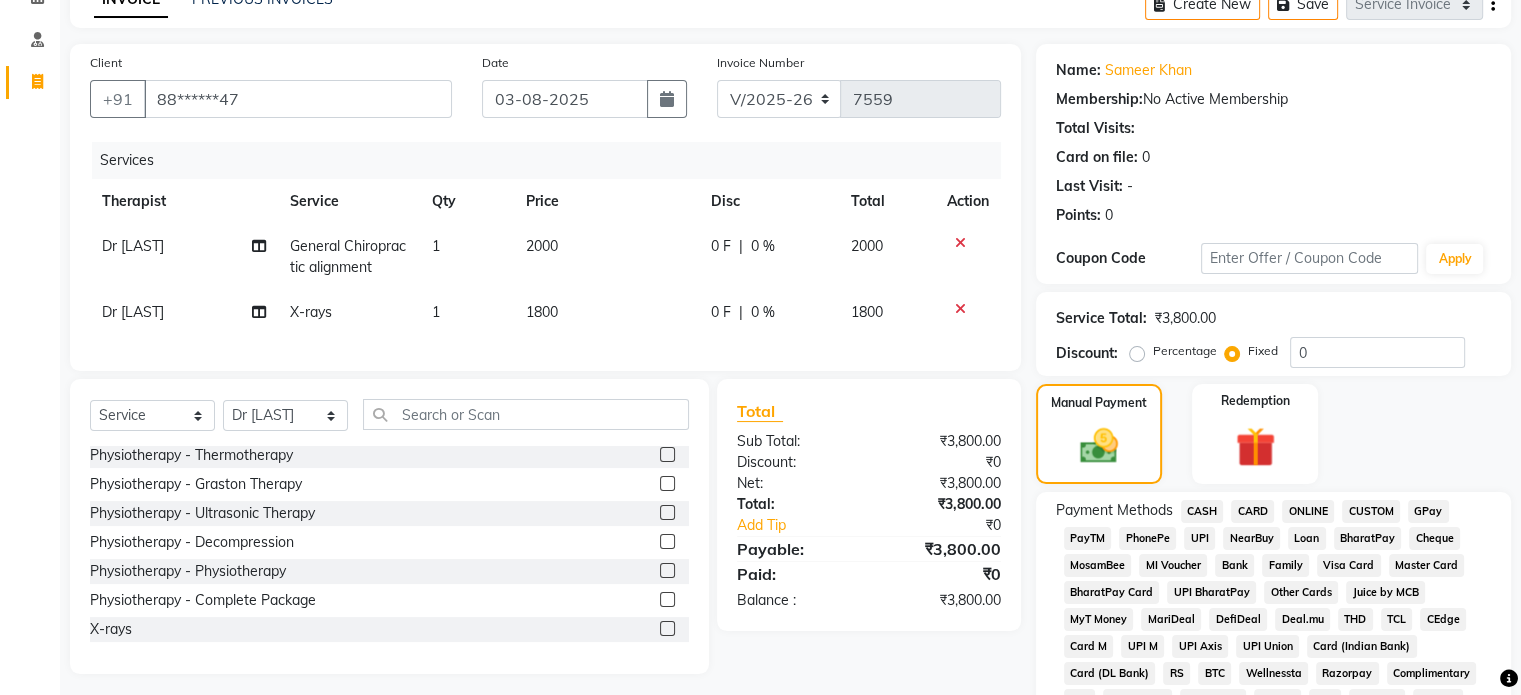 click on "UPI" 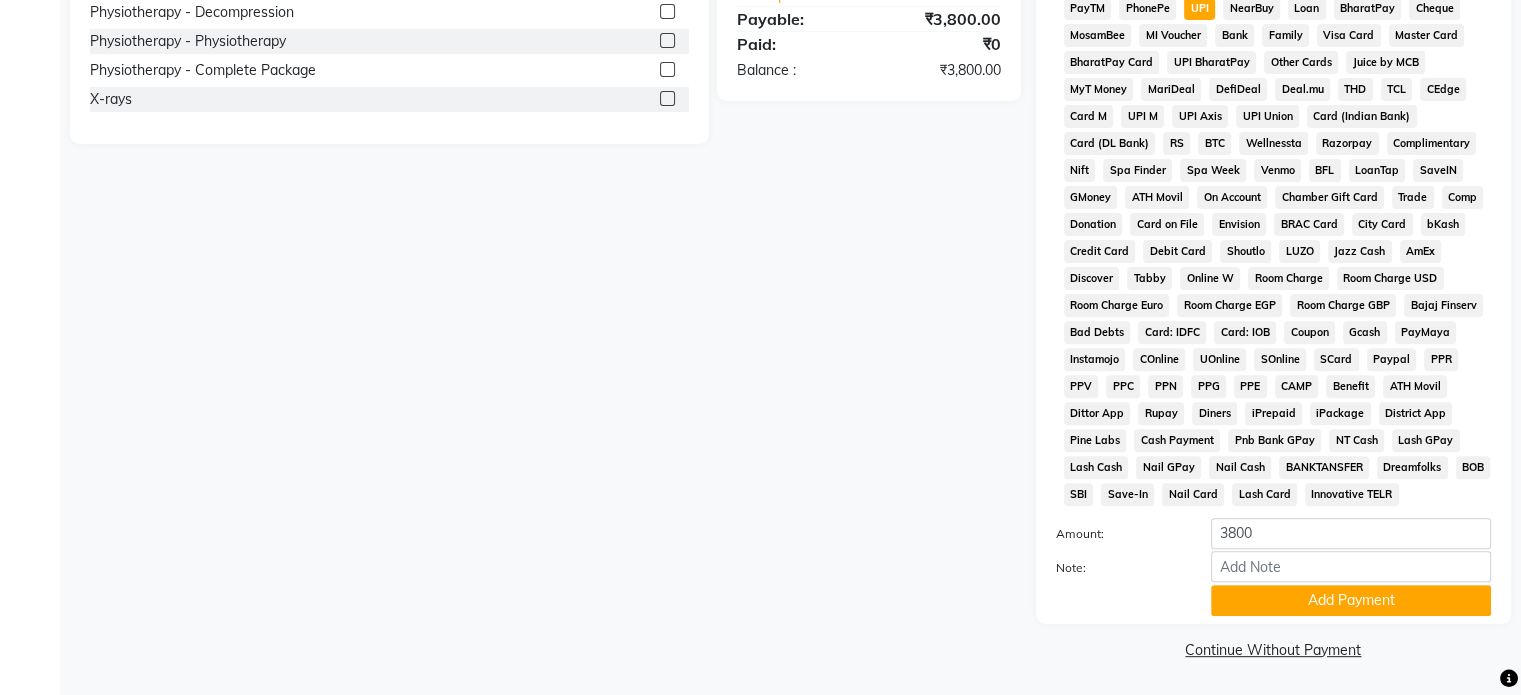 scroll, scrollTop: 641, scrollLeft: 0, axis: vertical 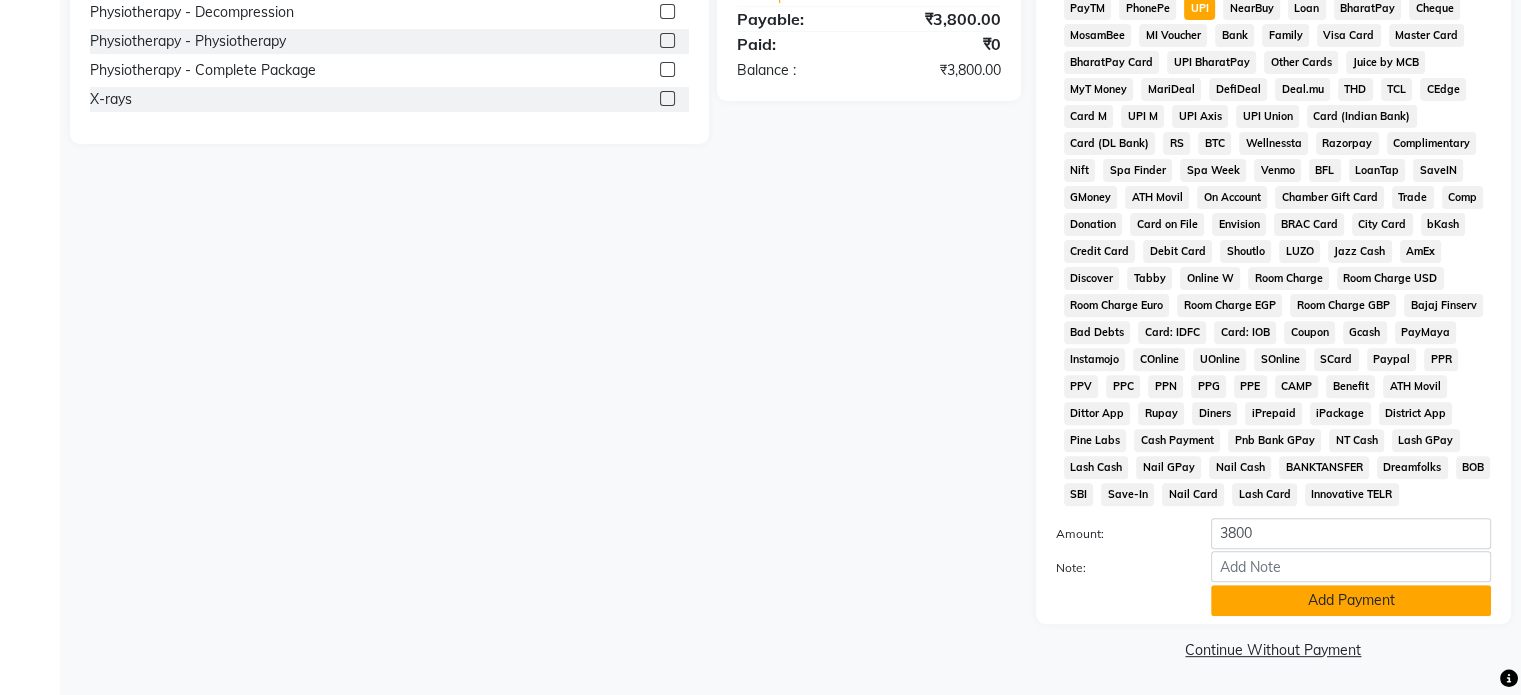 click on "Add Payment" 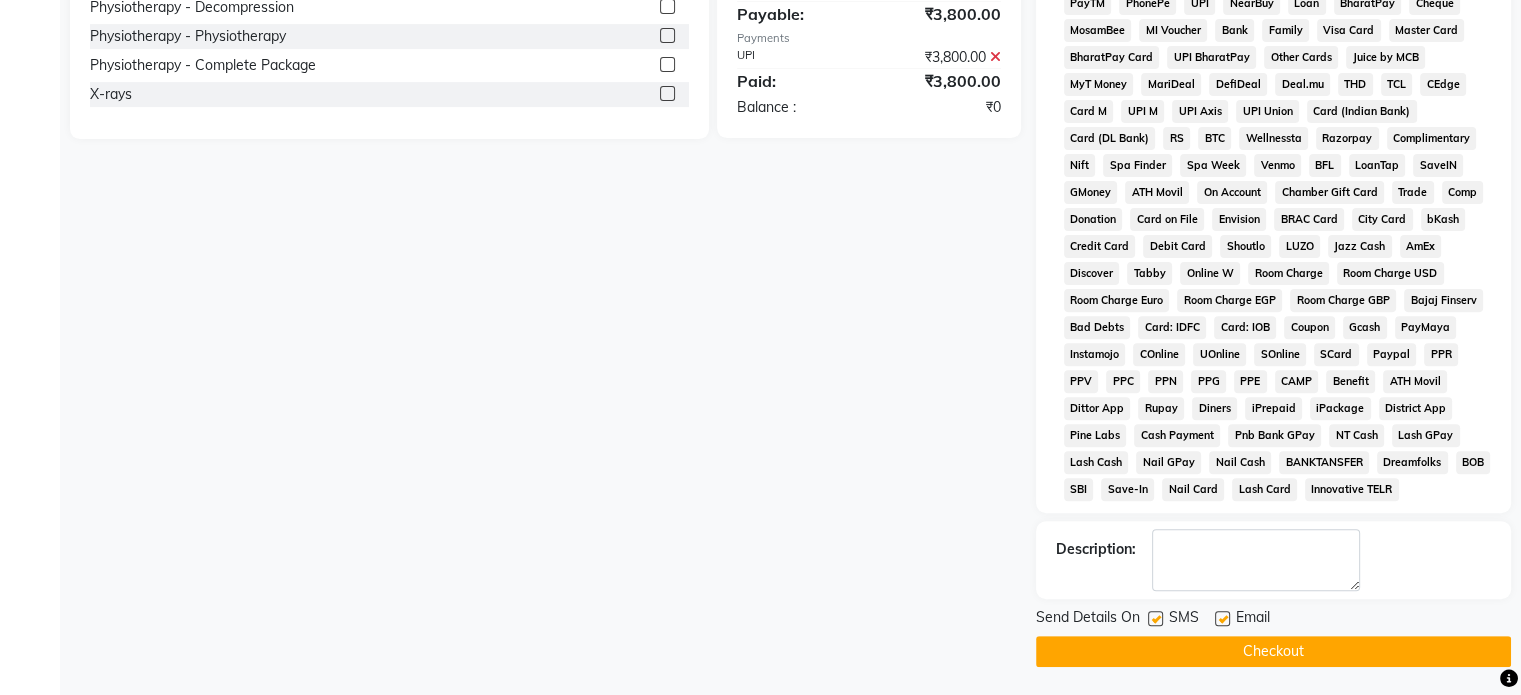 click 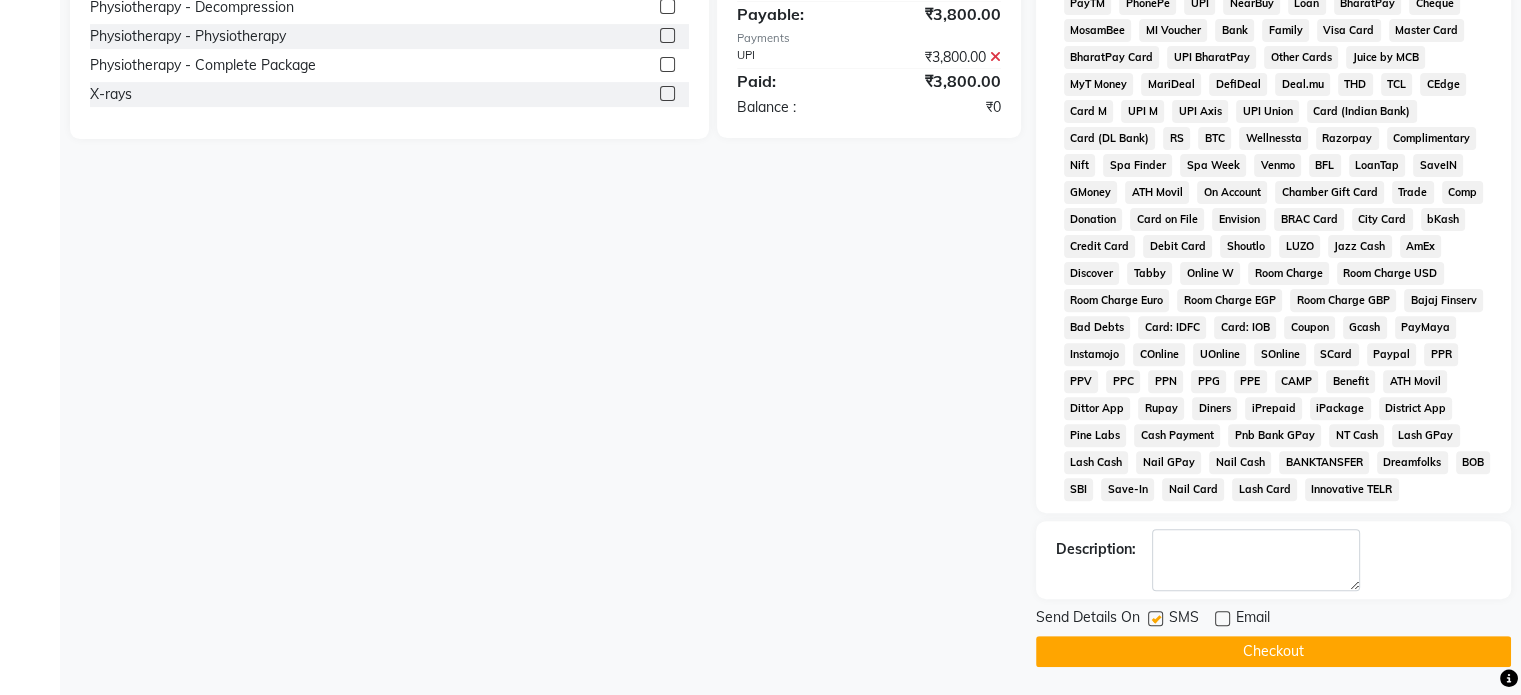 click 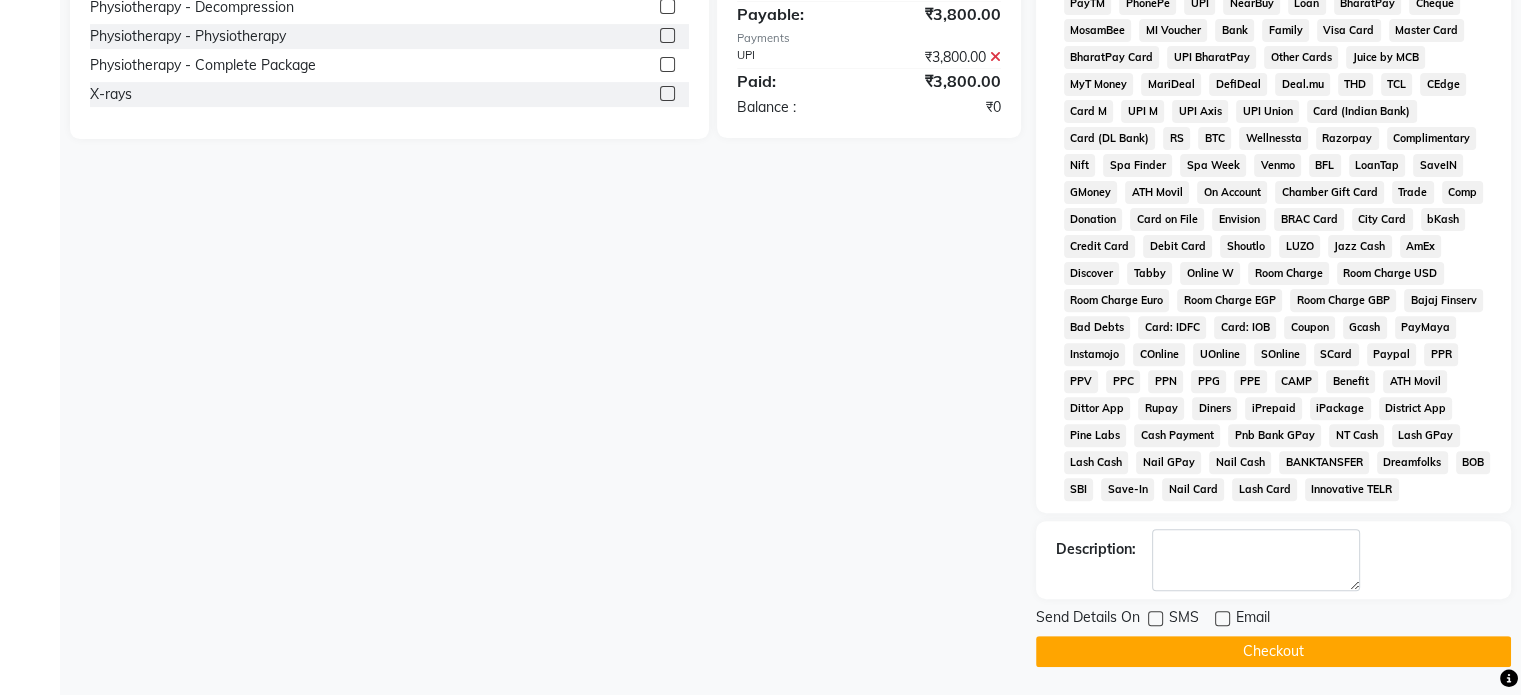 click on "Checkout" 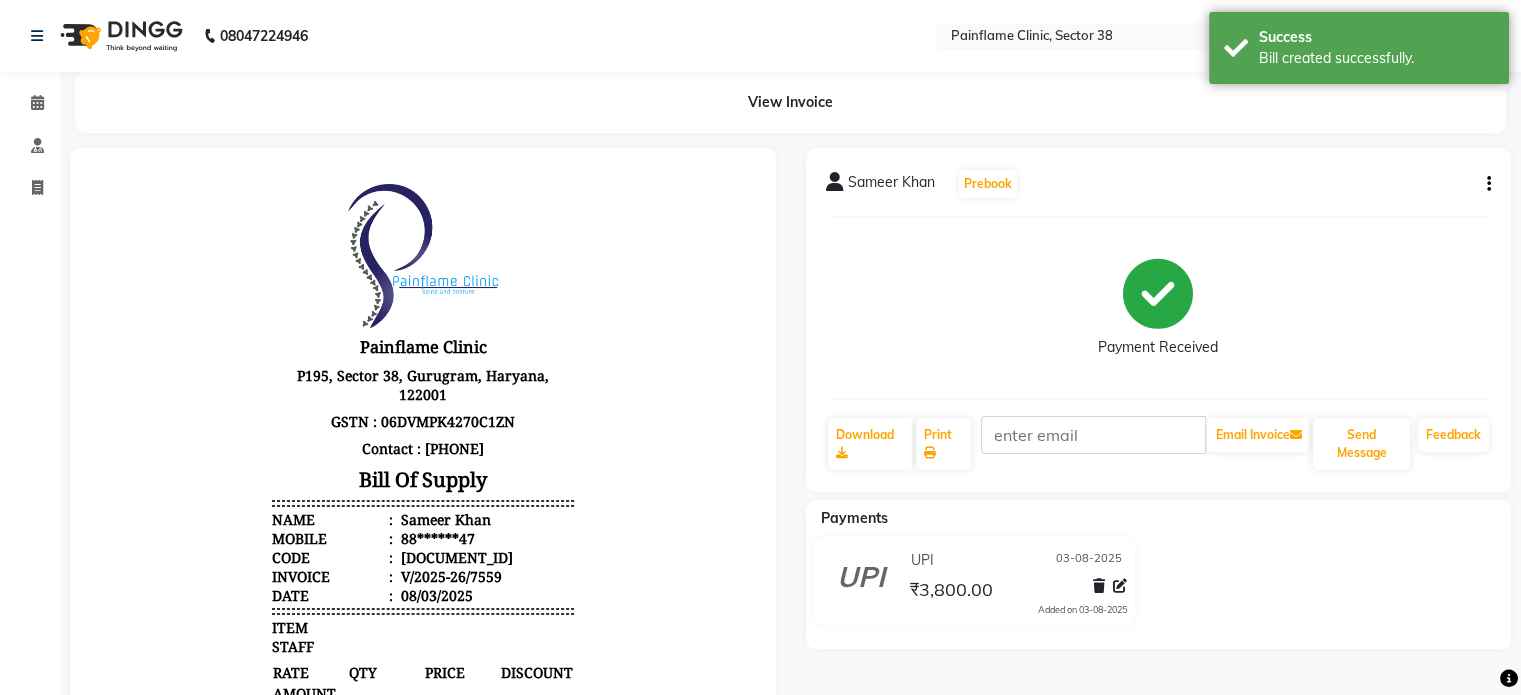 scroll, scrollTop: 0, scrollLeft: 0, axis: both 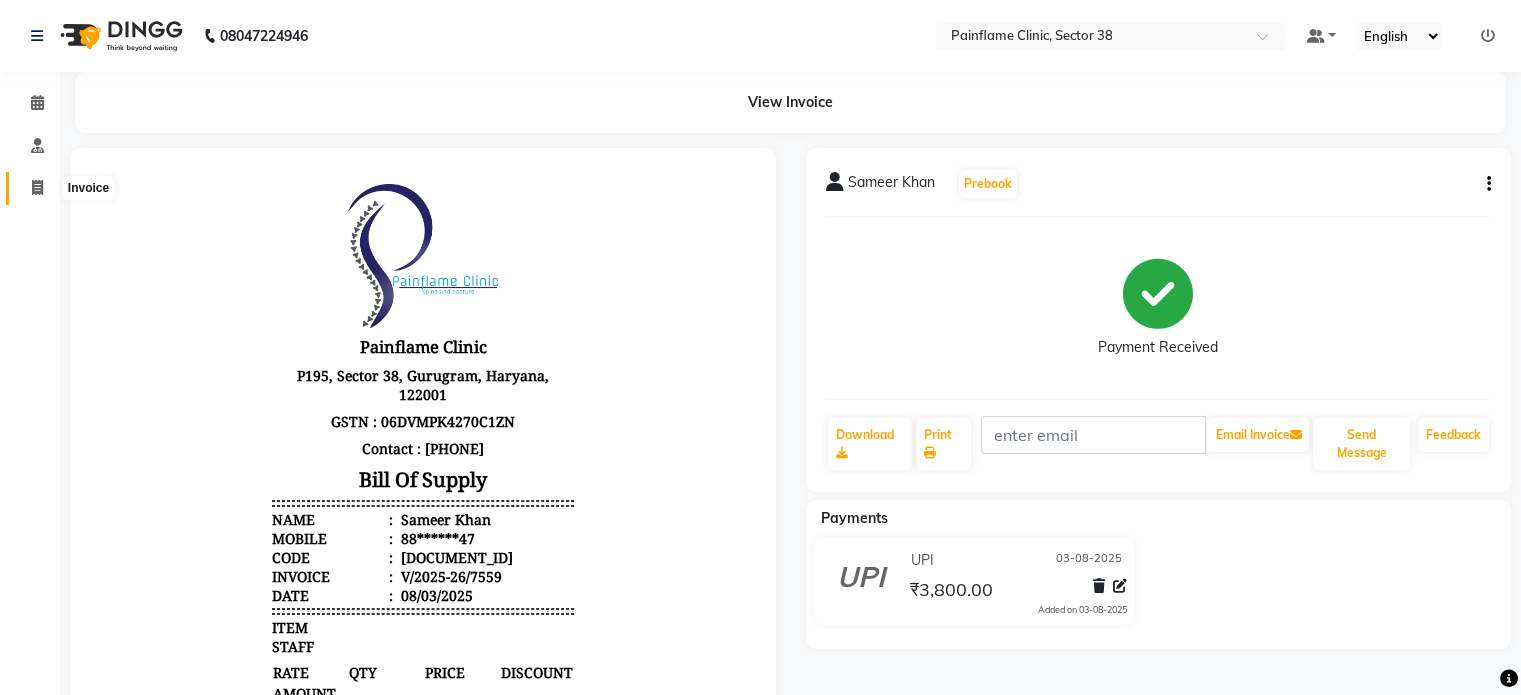 click 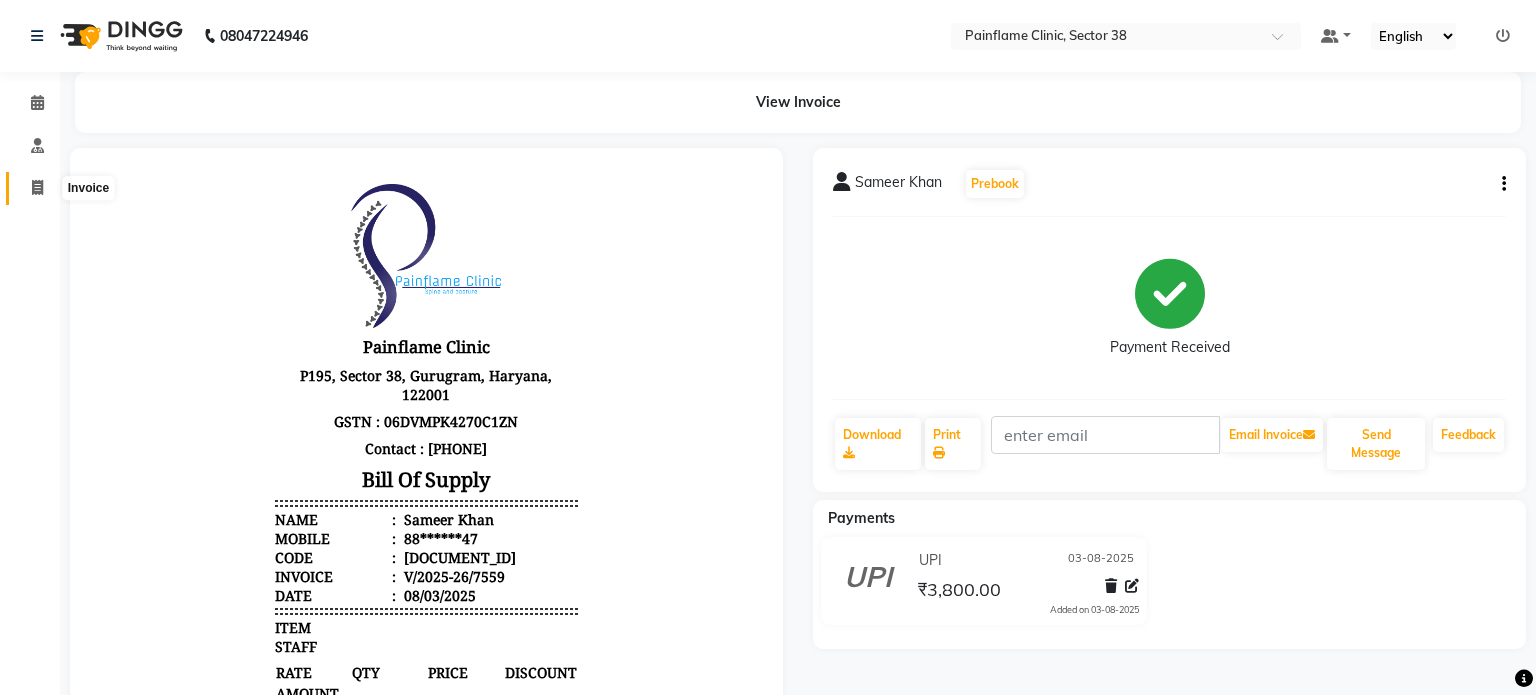 select on "3964" 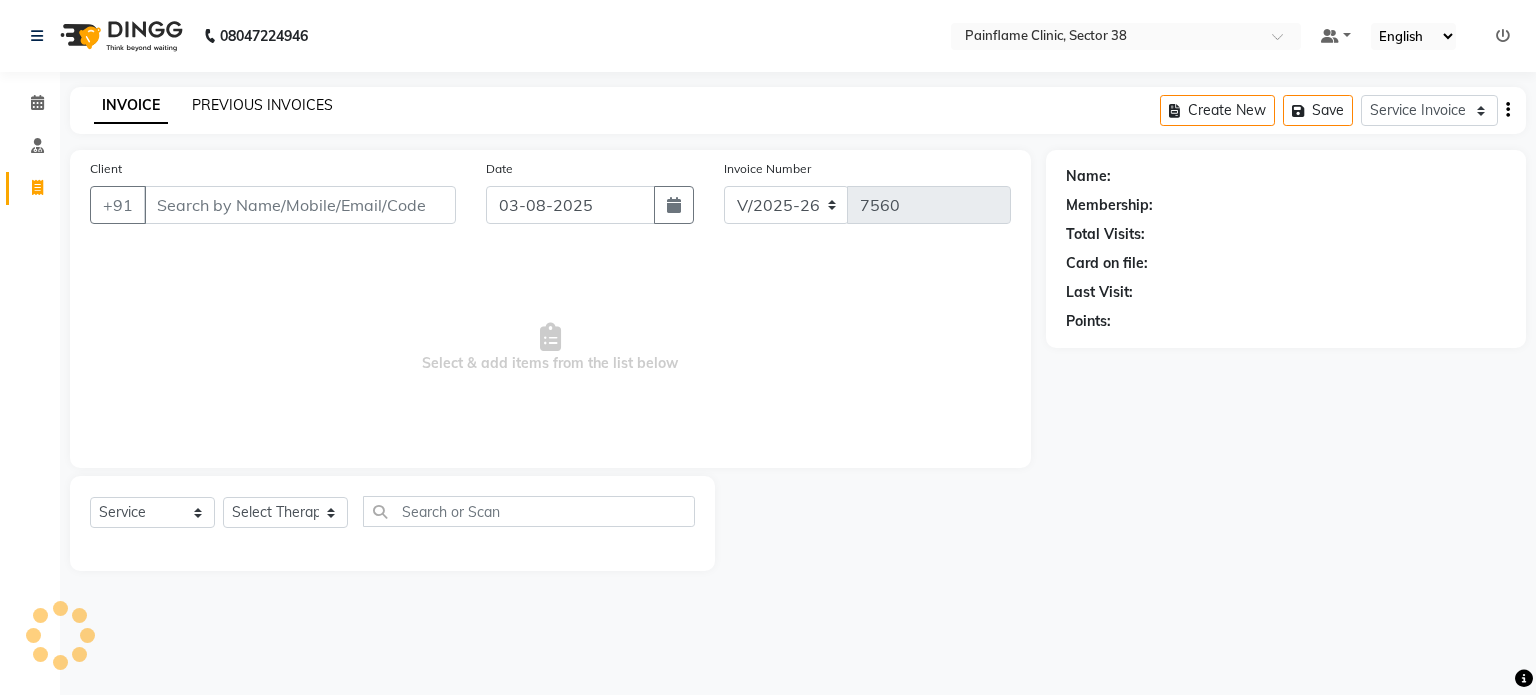 click on "PREVIOUS INVOICES" 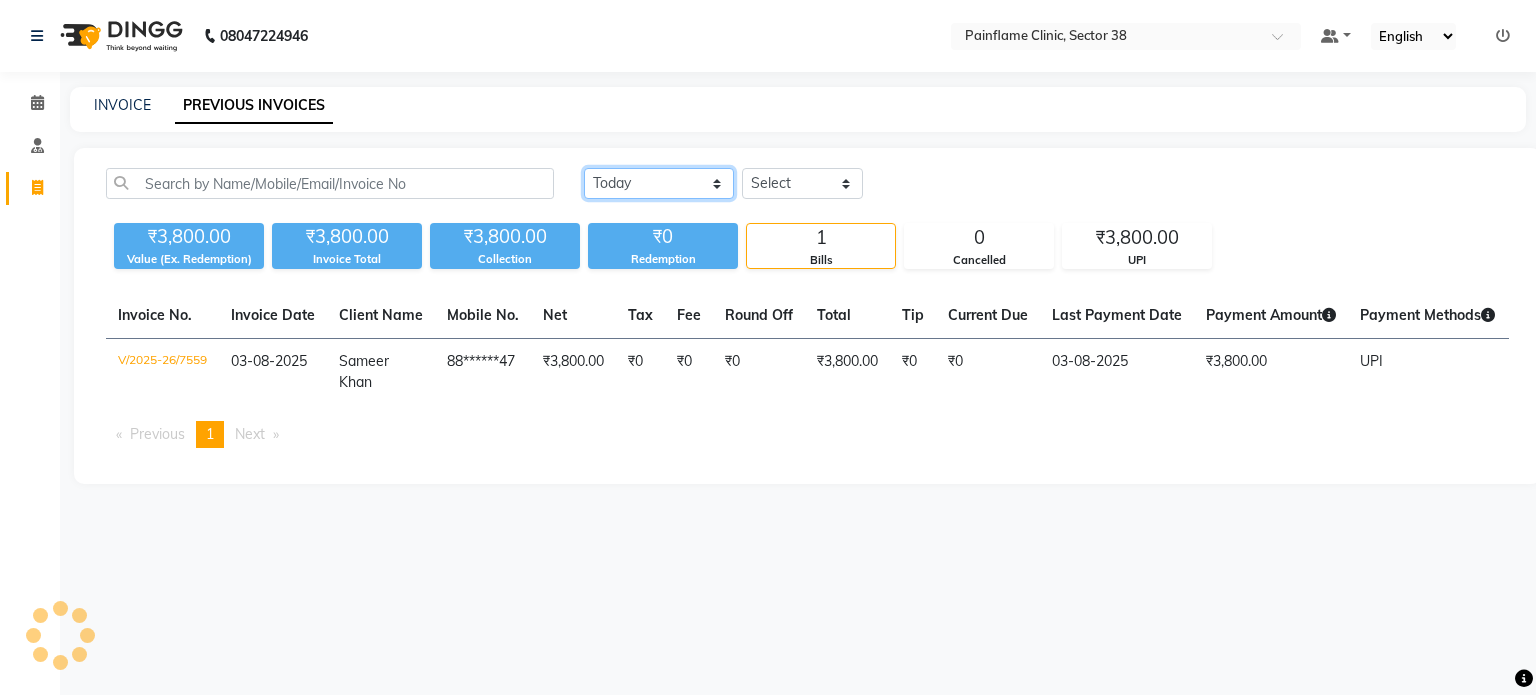click on "Today Yesterday Custom Range" 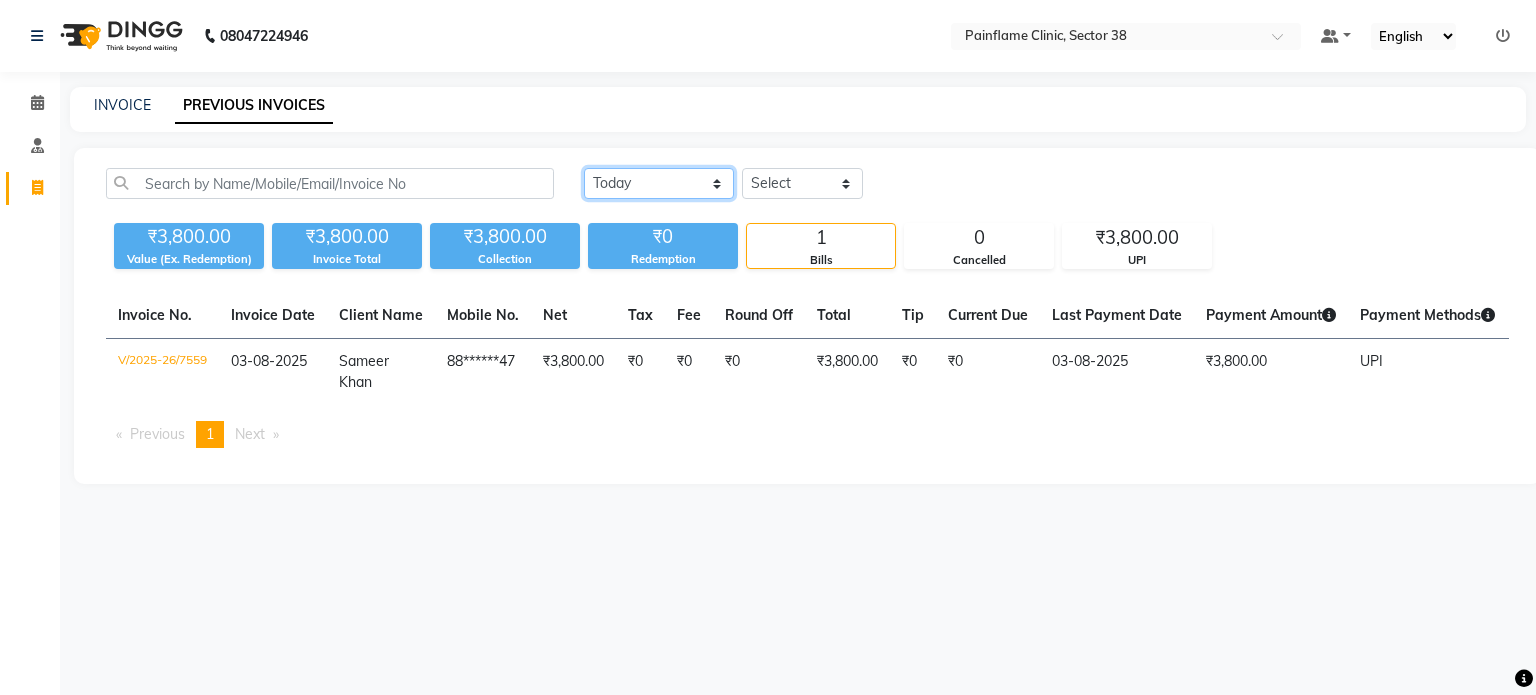 select on "yesterday" 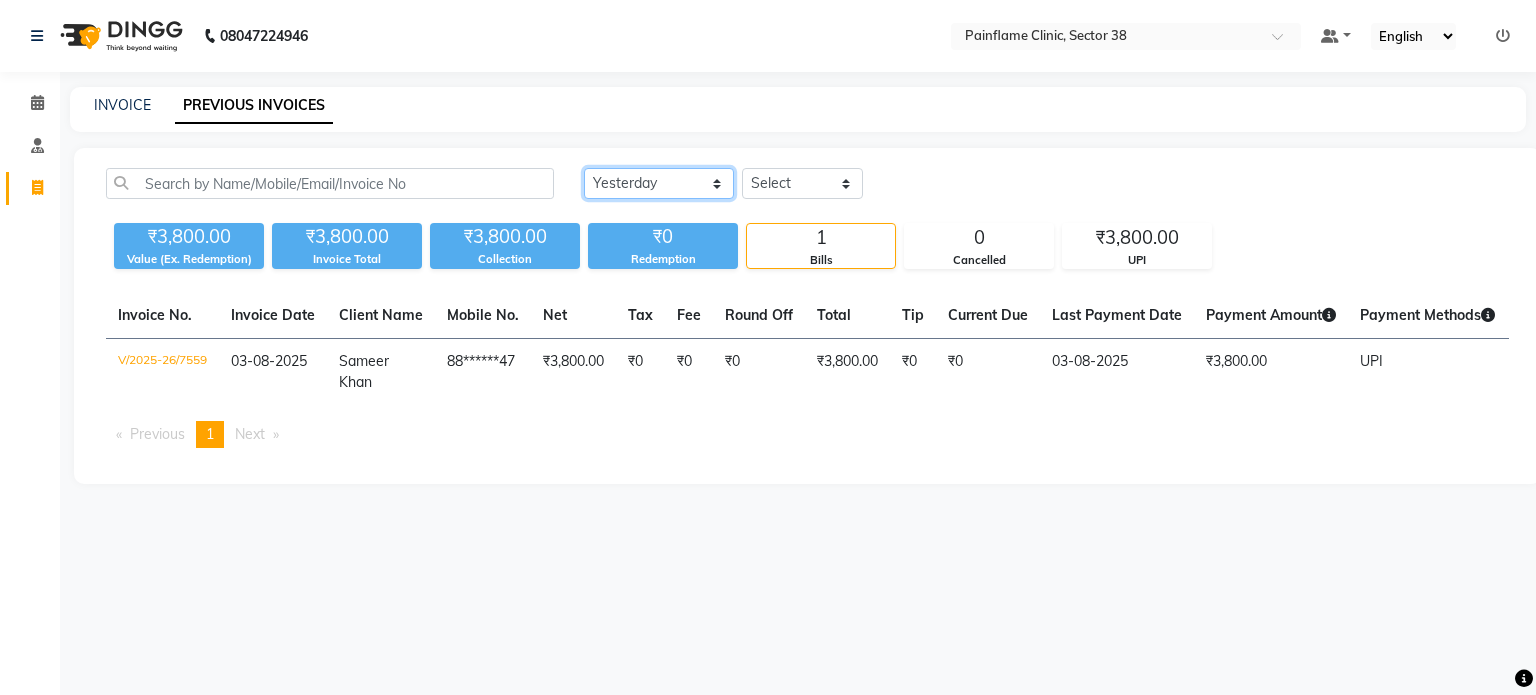 click on "Today Yesterday Custom Range" 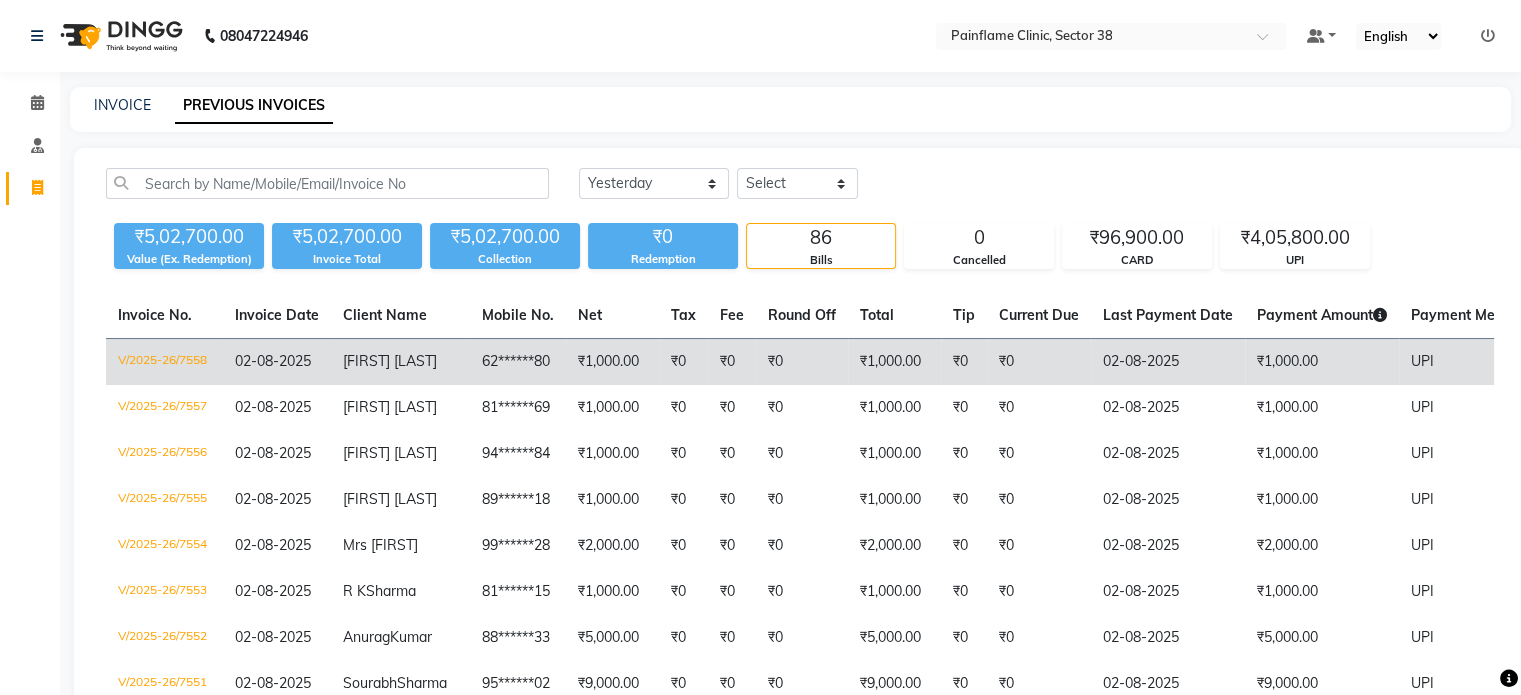 click on "62******80" 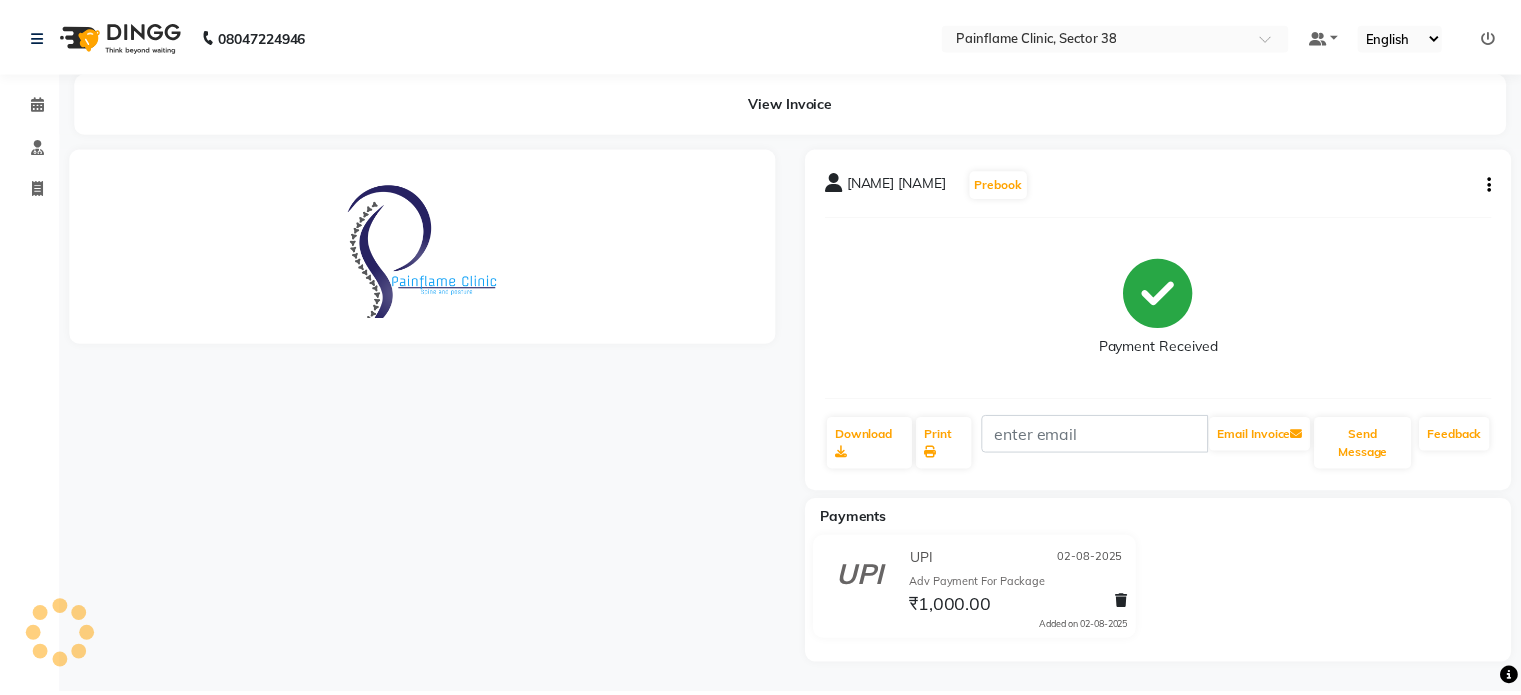 scroll, scrollTop: 0, scrollLeft: 0, axis: both 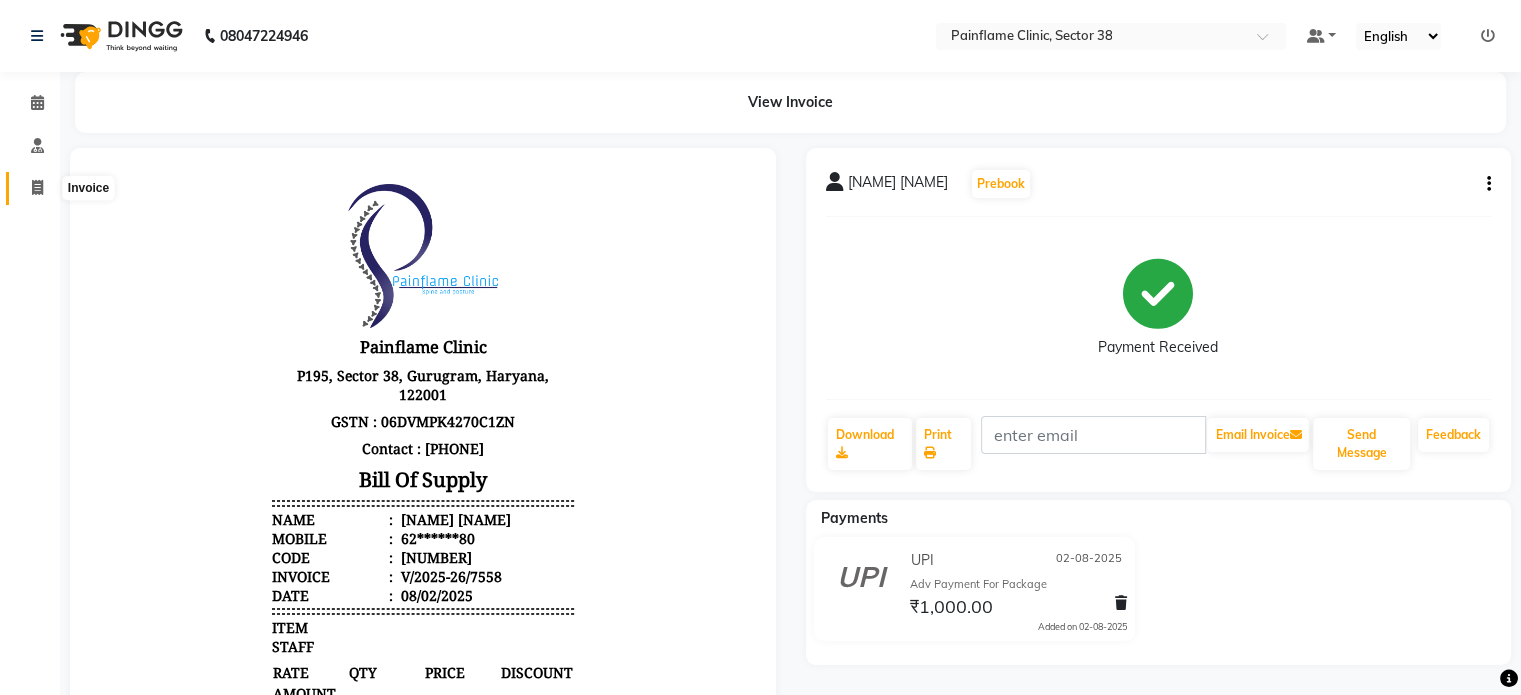 click 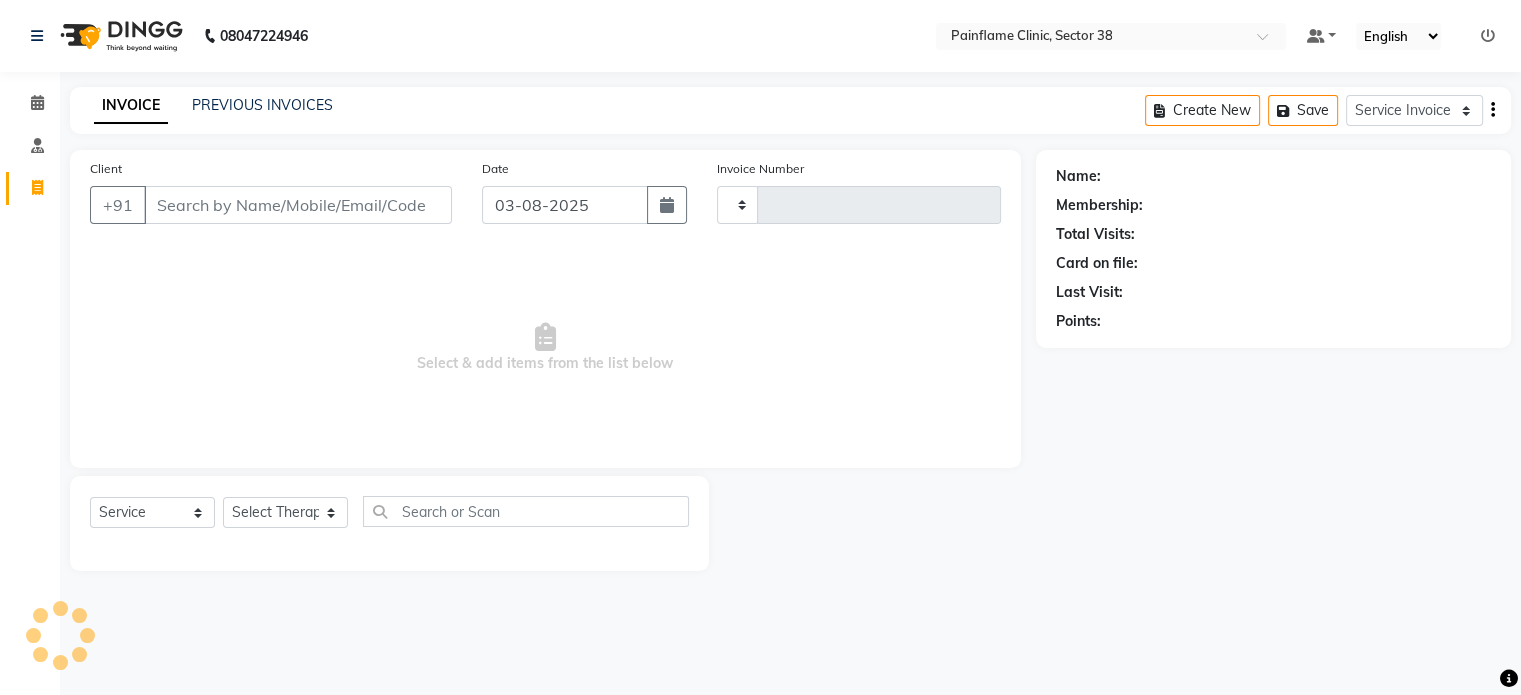 type on "7560" 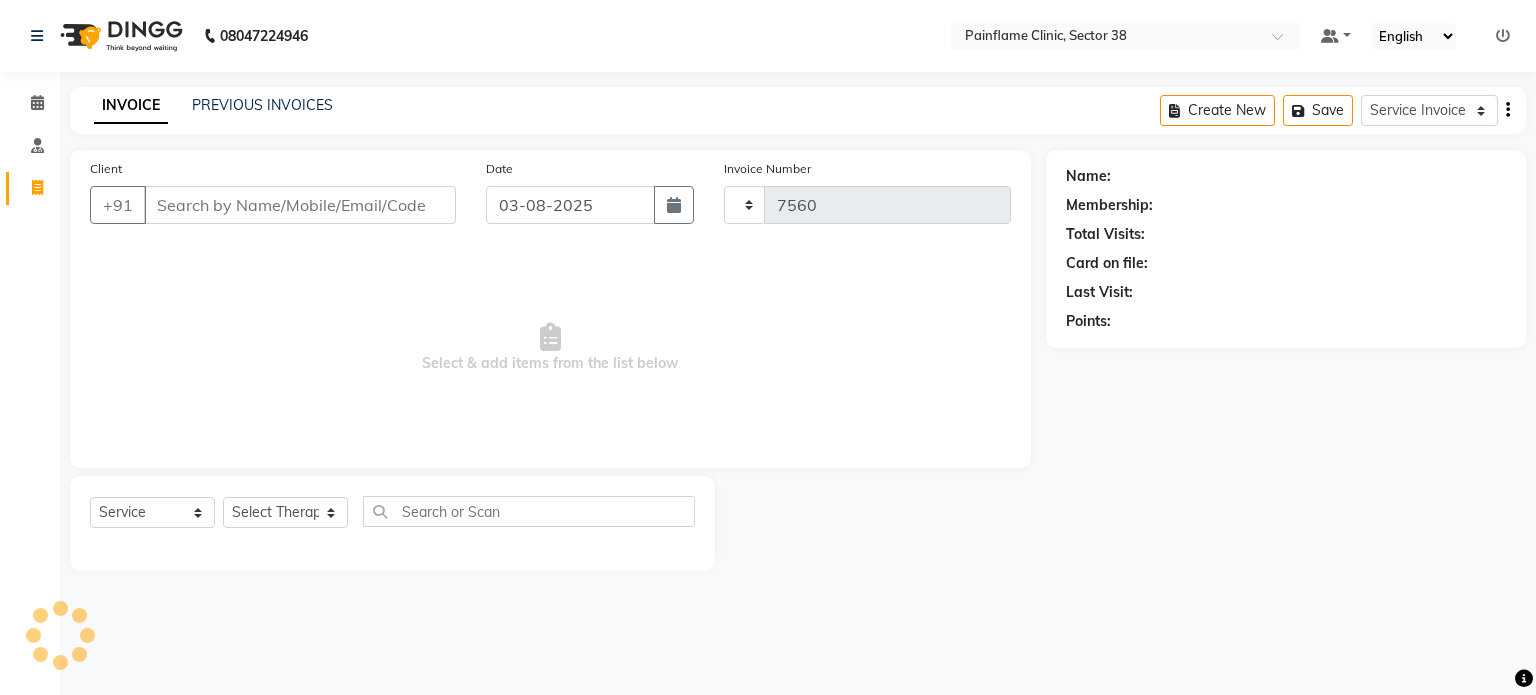 select on "3964" 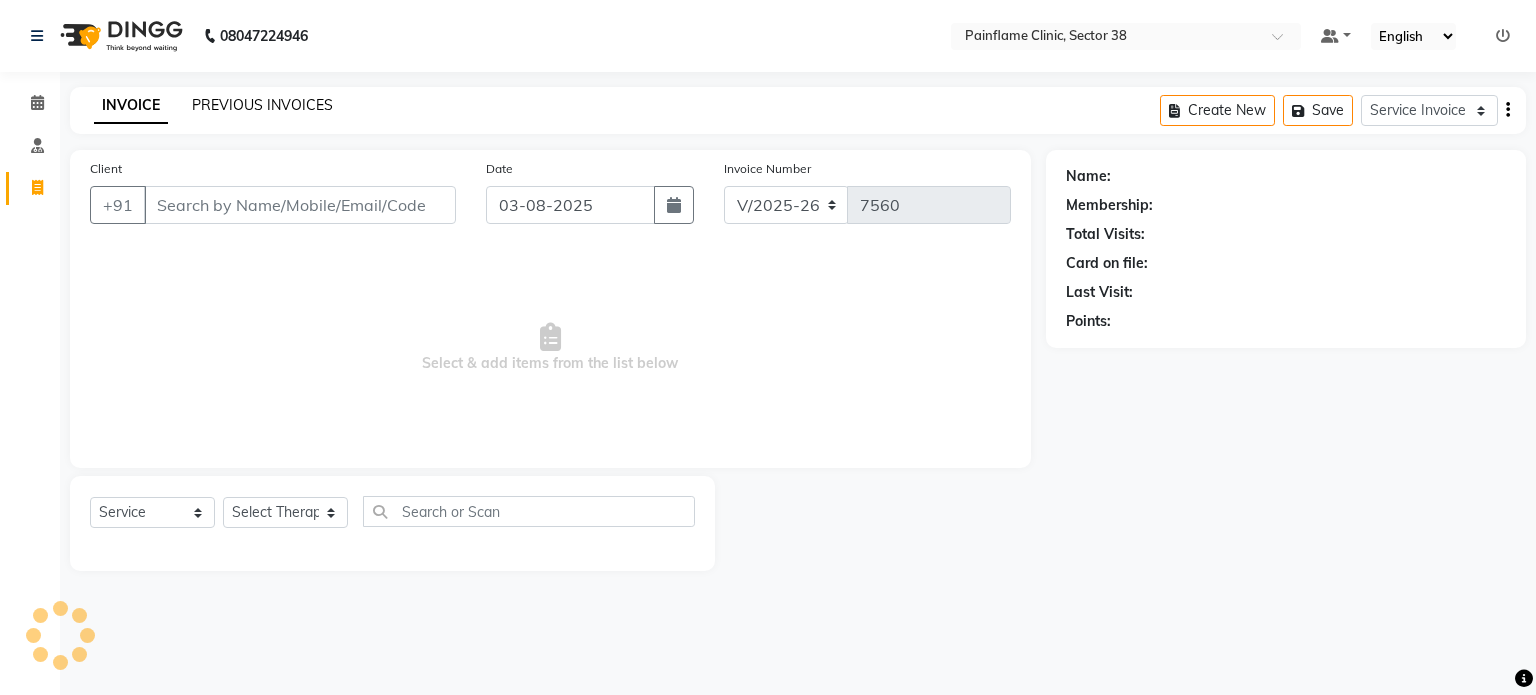 click on "PREVIOUS INVOICES" 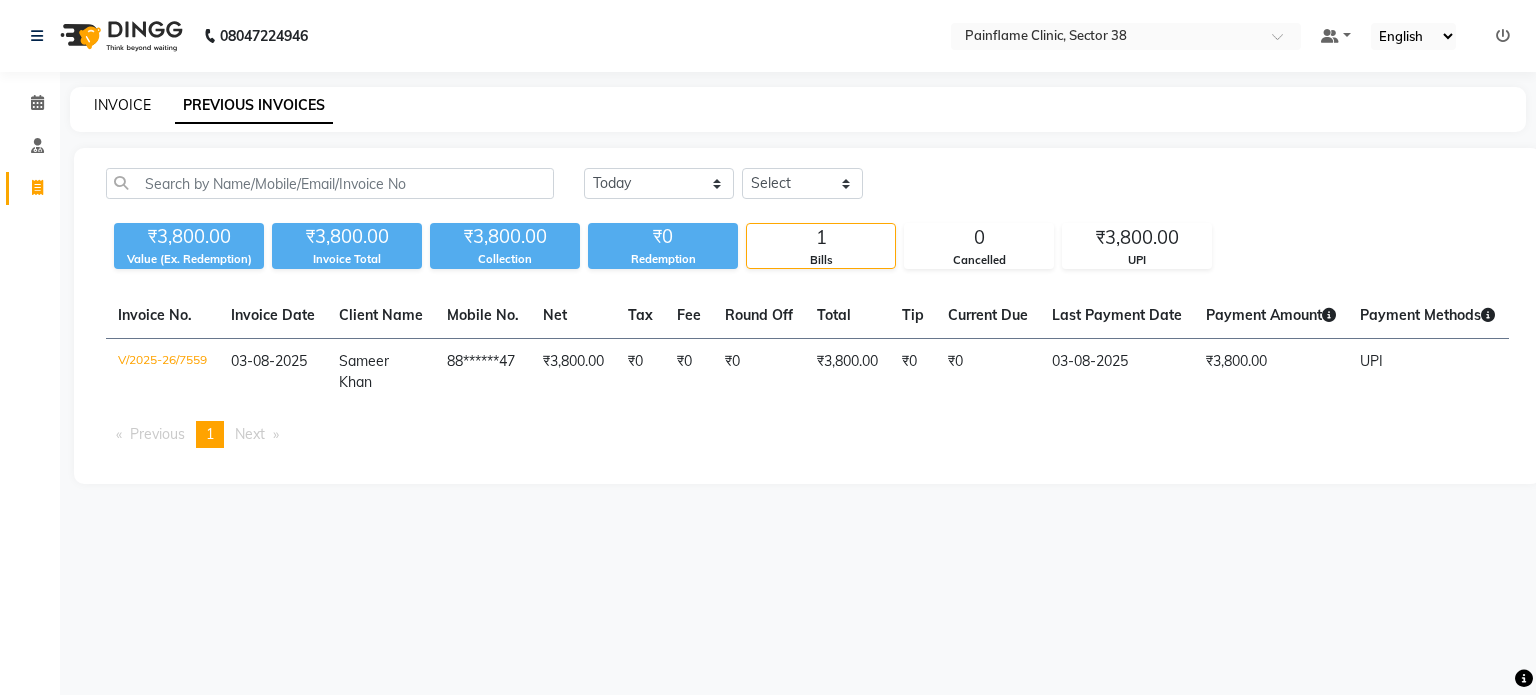 click on "INVOICE" 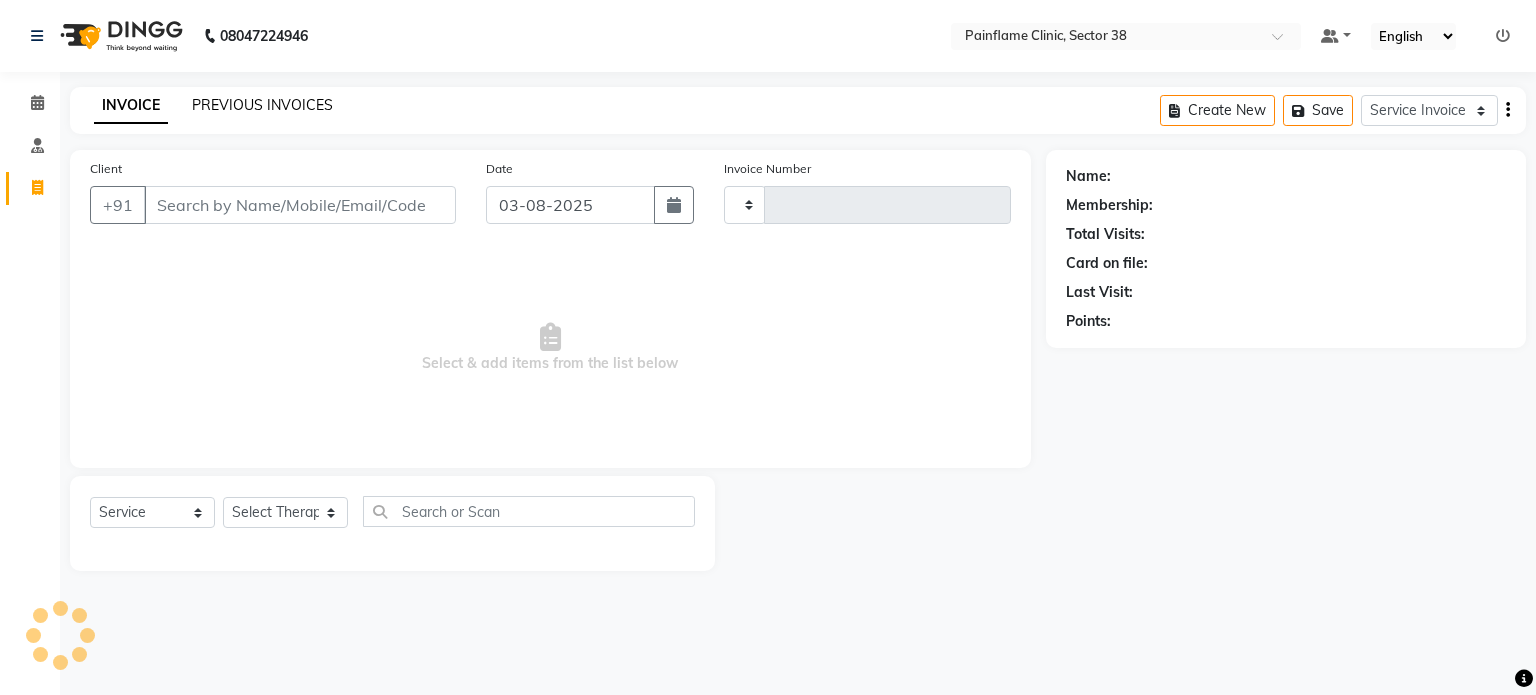 click on "PREVIOUS INVOICES" 